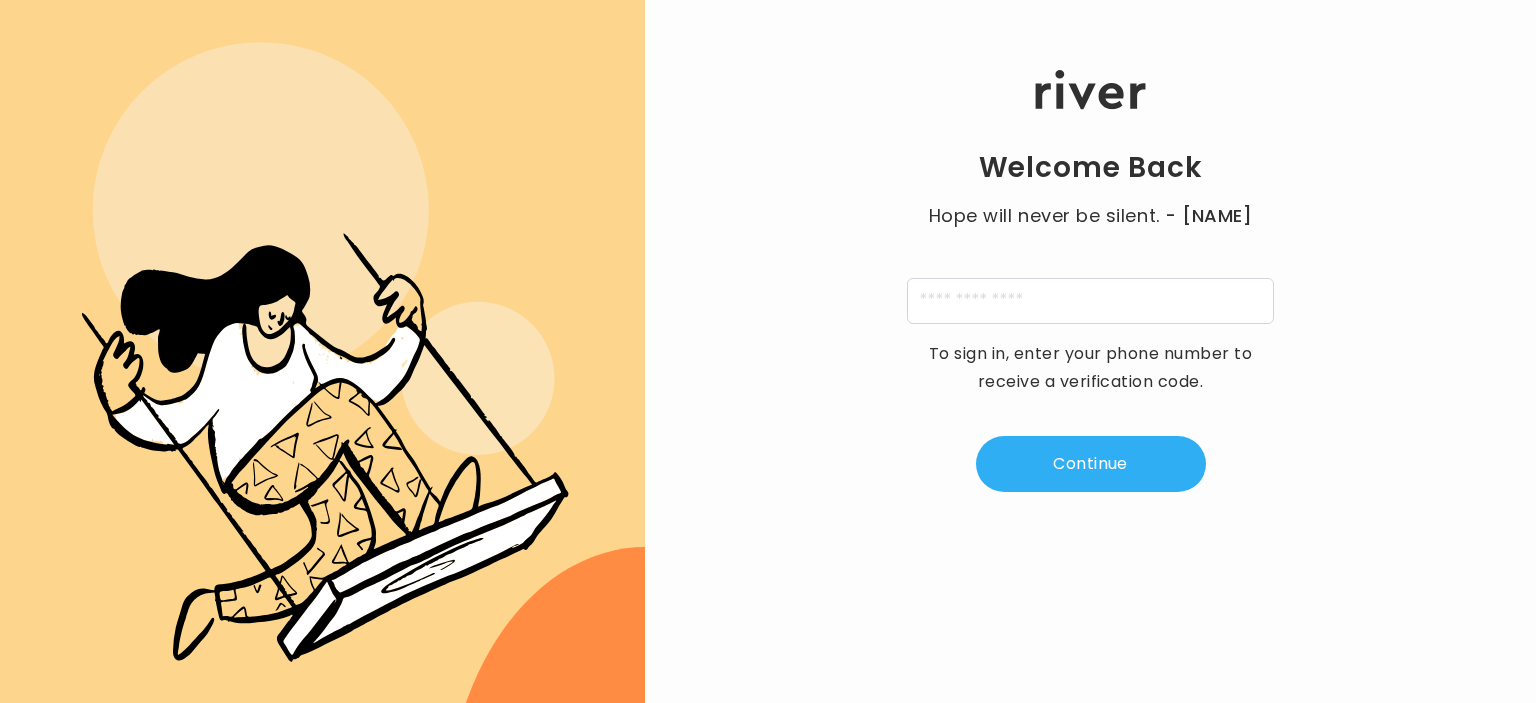 scroll, scrollTop: 0, scrollLeft: 0, axis: both 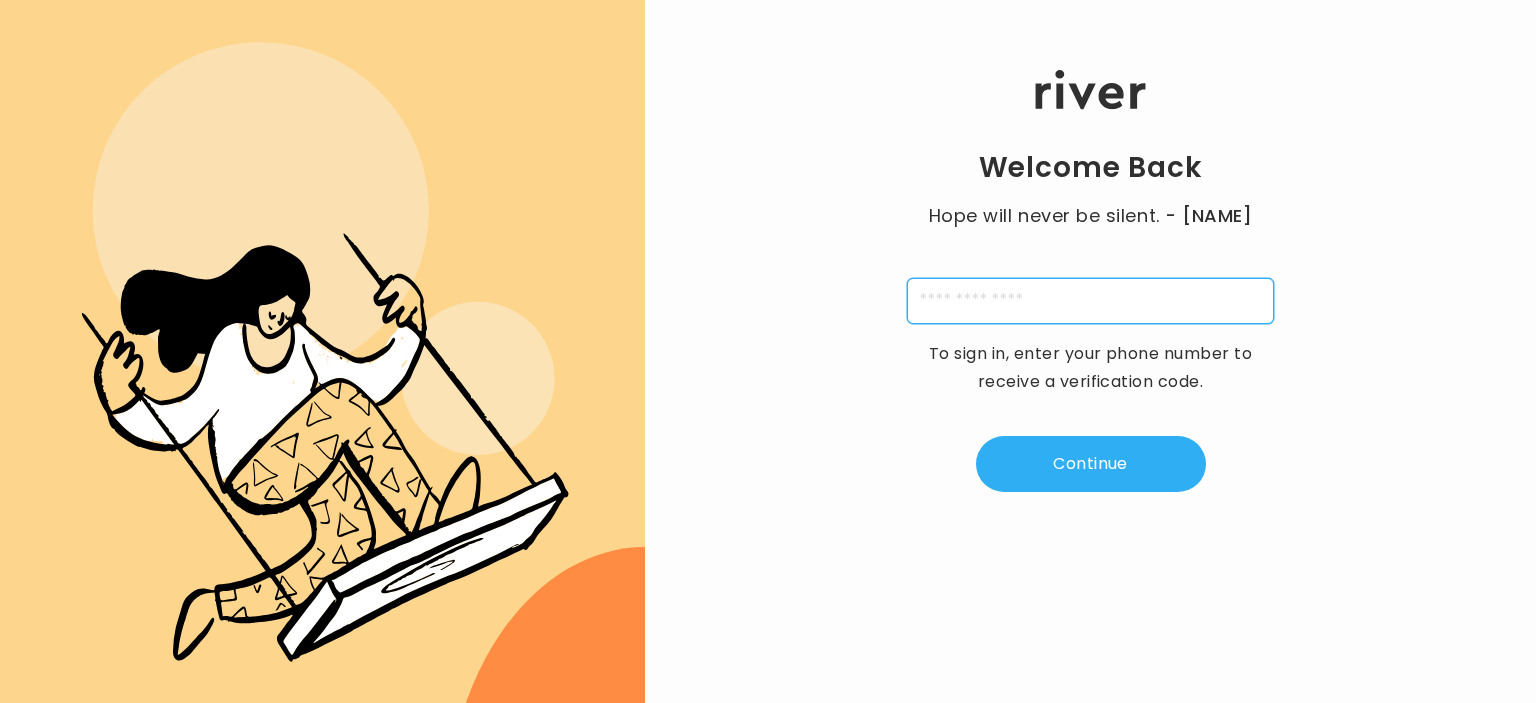 click at bounding box center (1090, 301) 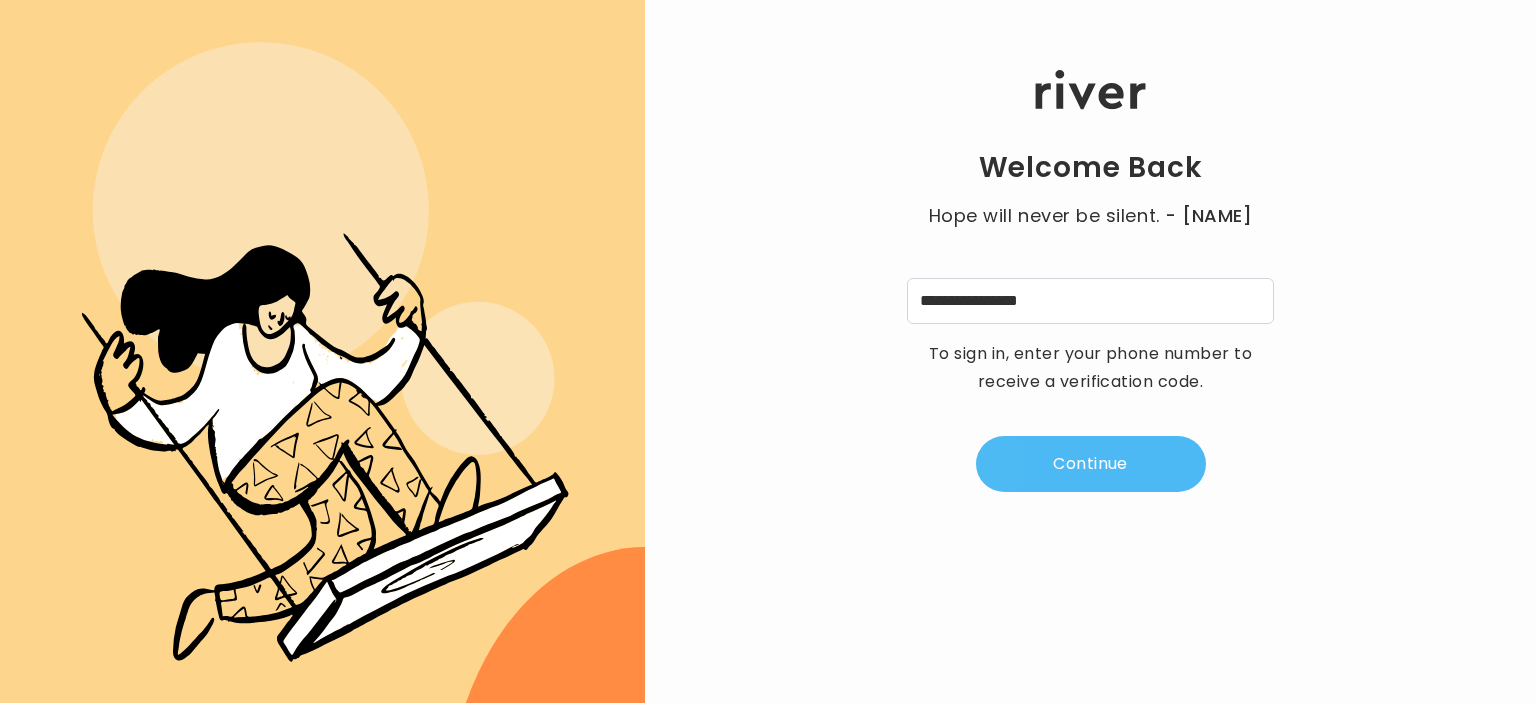 click on "Continue" at bounding box center (1091, 464) 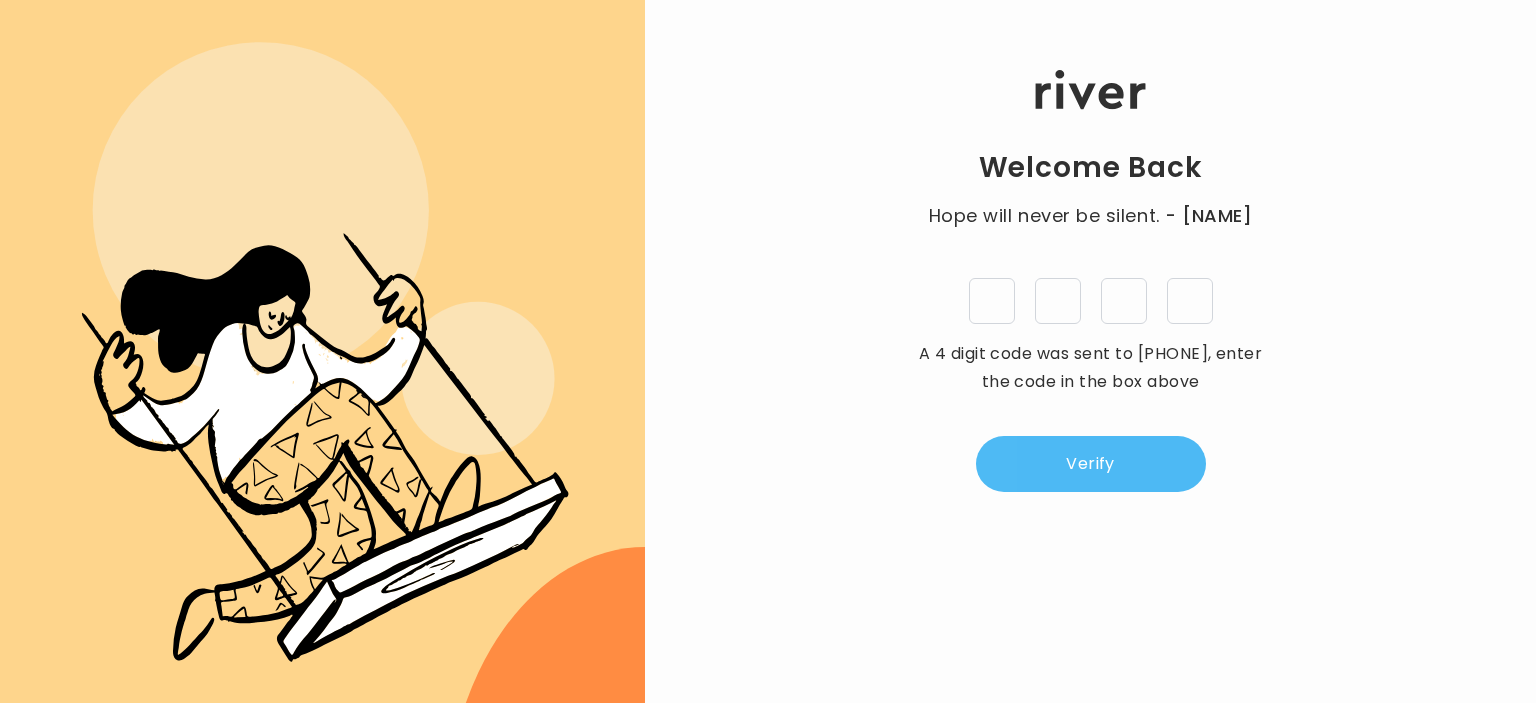 type on "*" 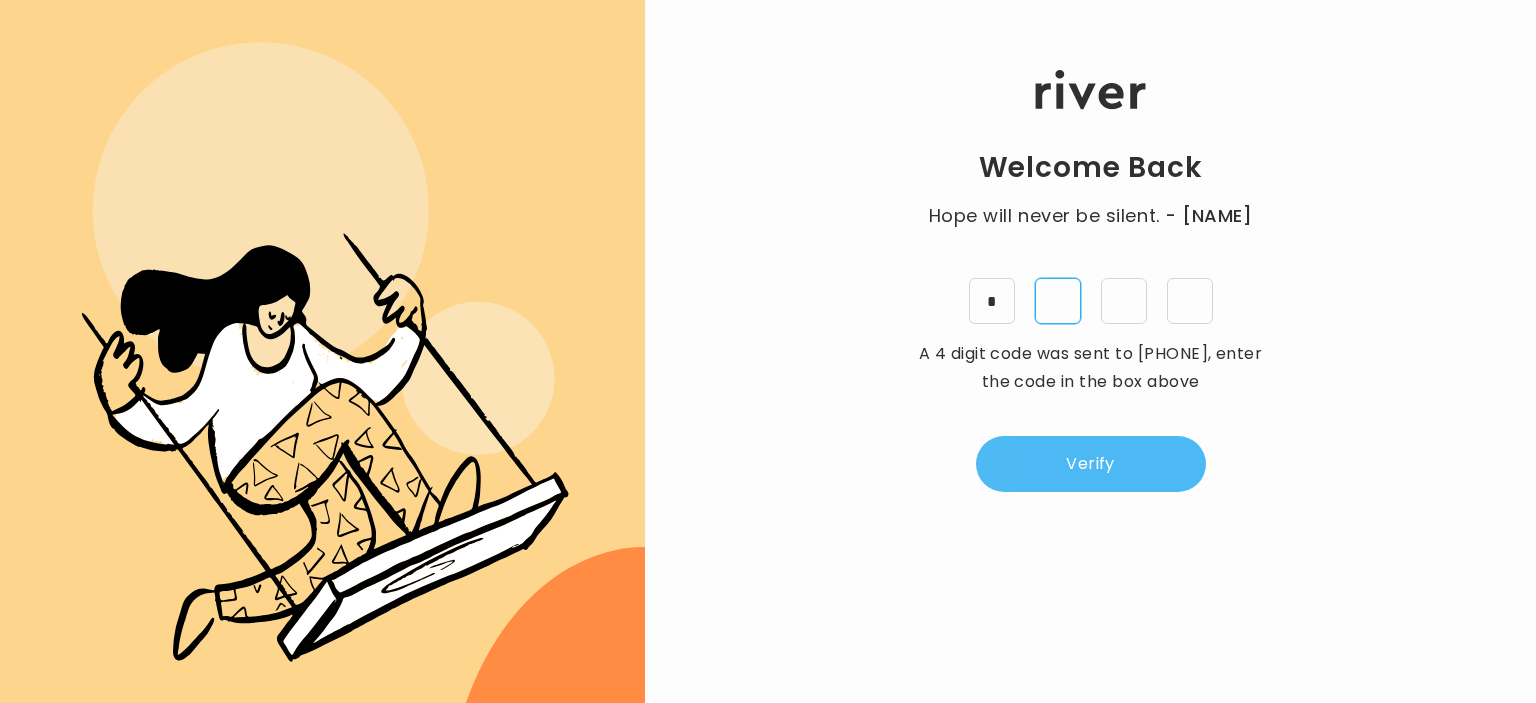 type on "*" 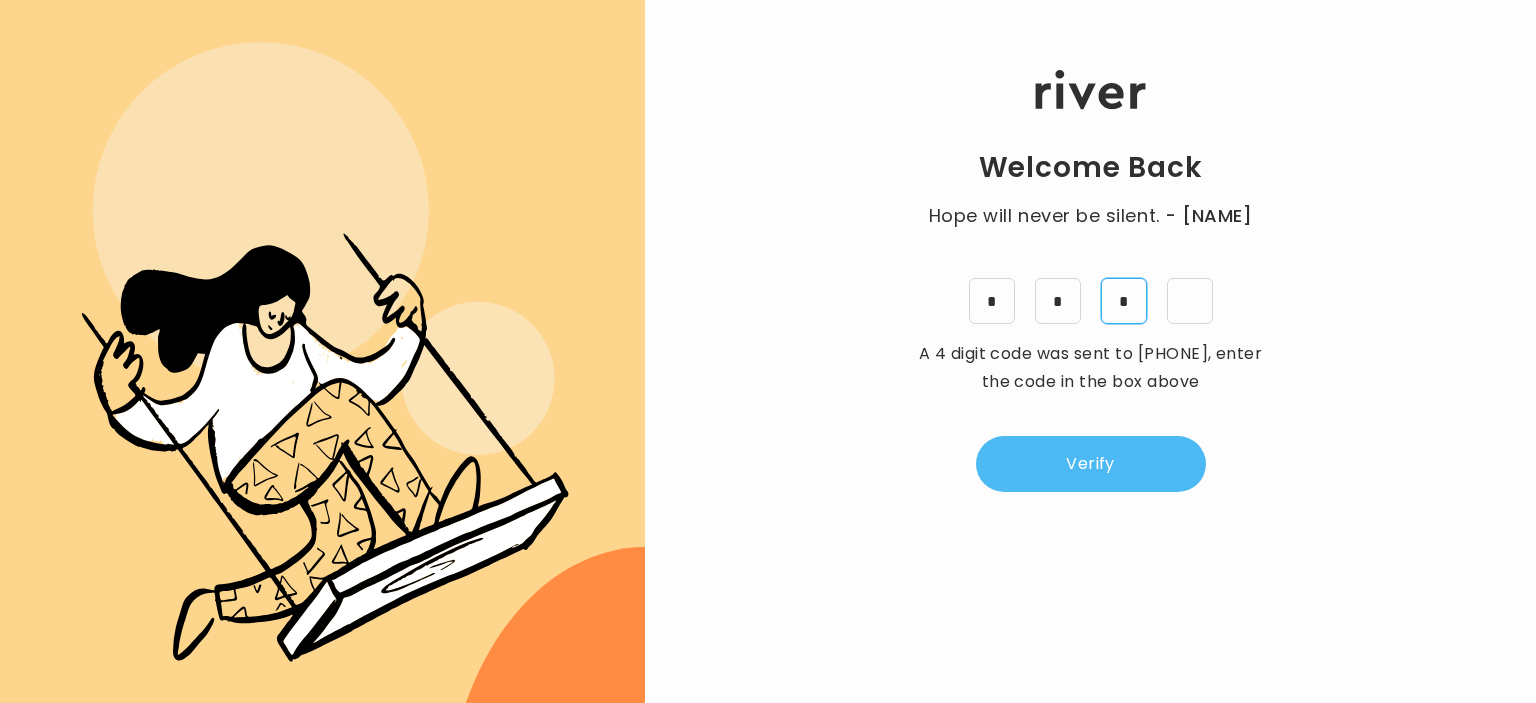 type on "*" 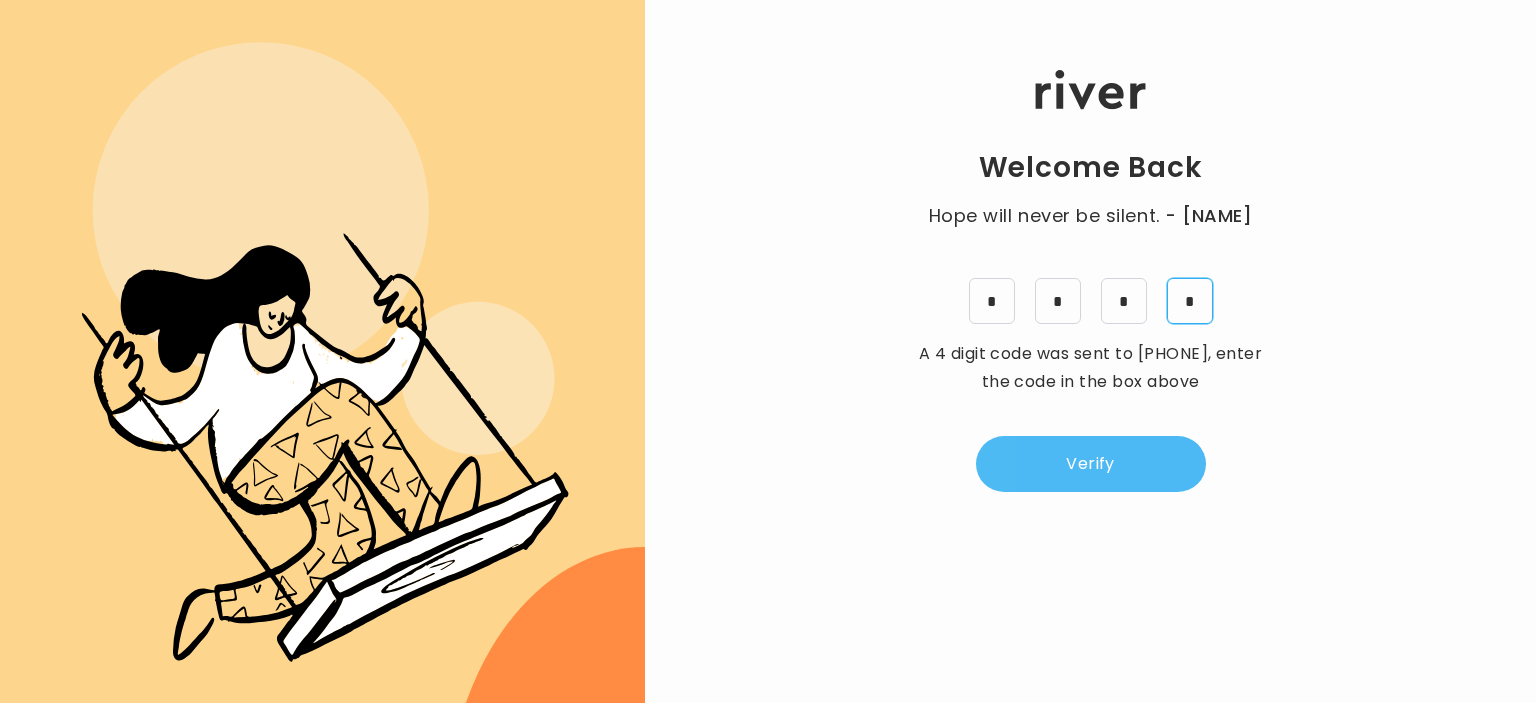 type on "*" 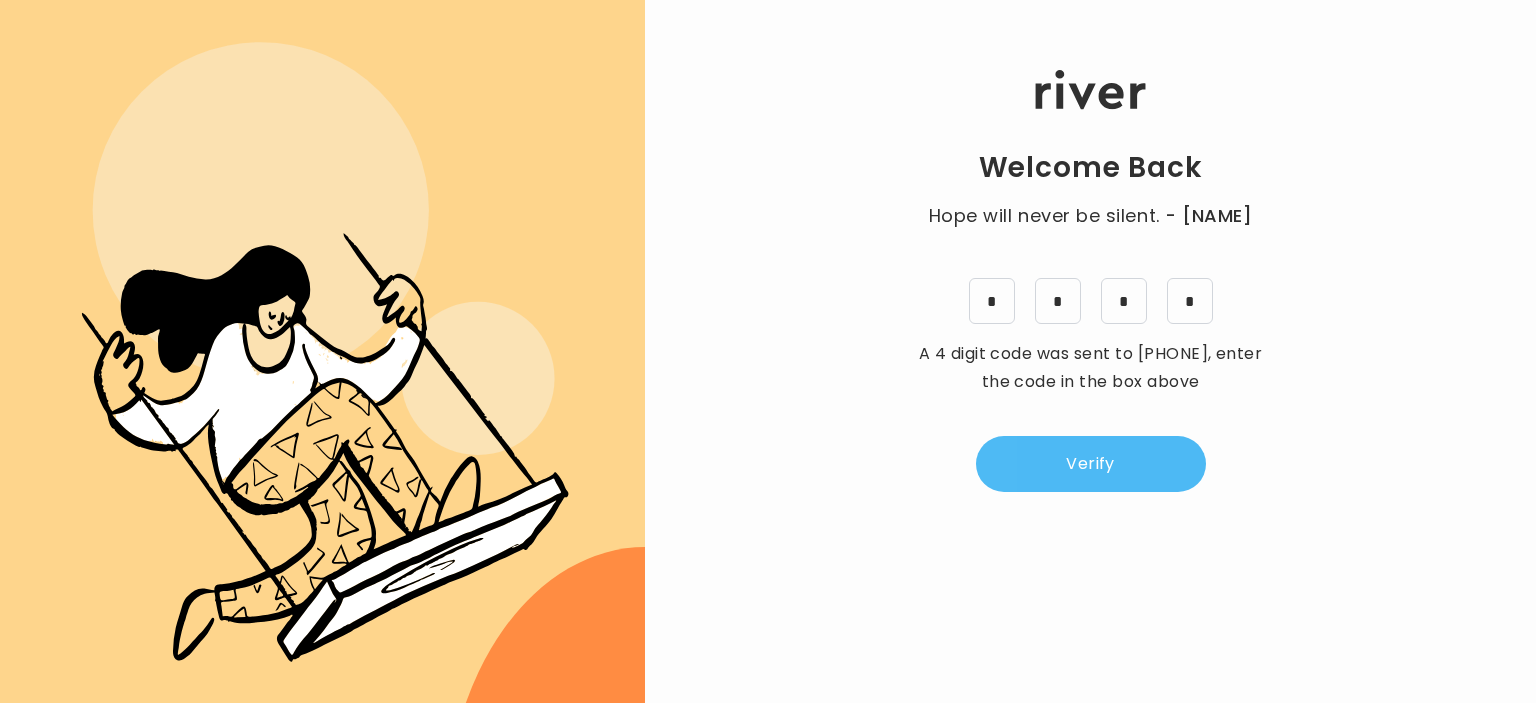 click on "Verify" at bounding box center (1091, 464) 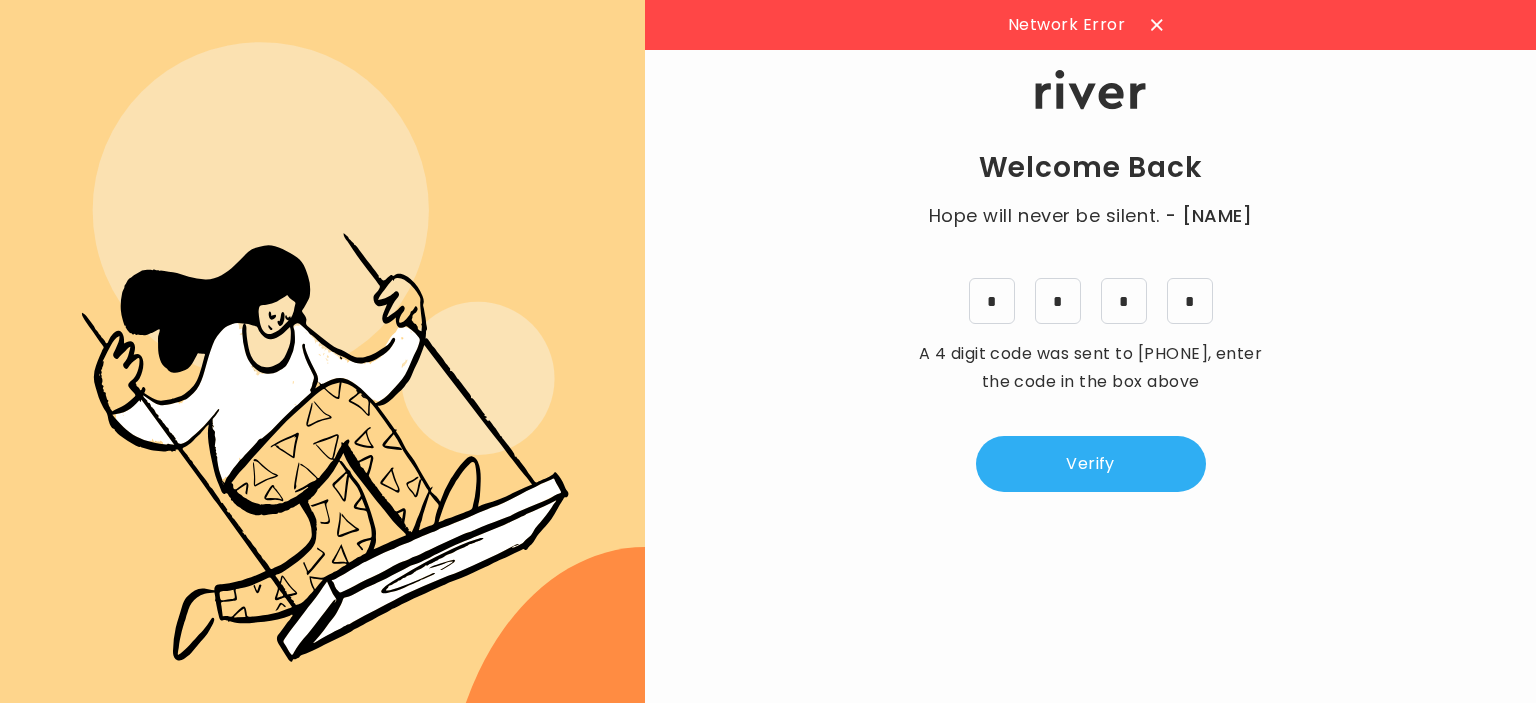 click 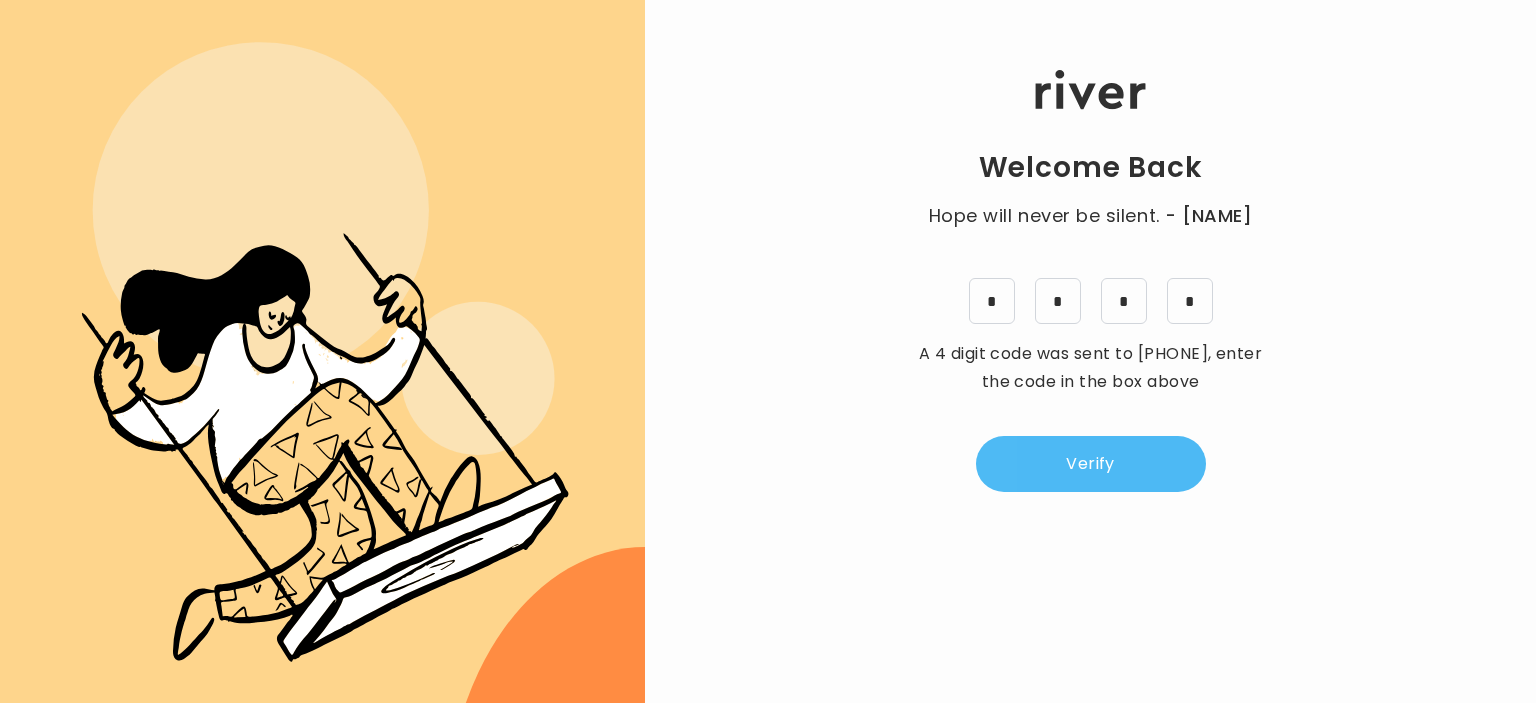 click on "Verify" at bounding box center (1091, 464) 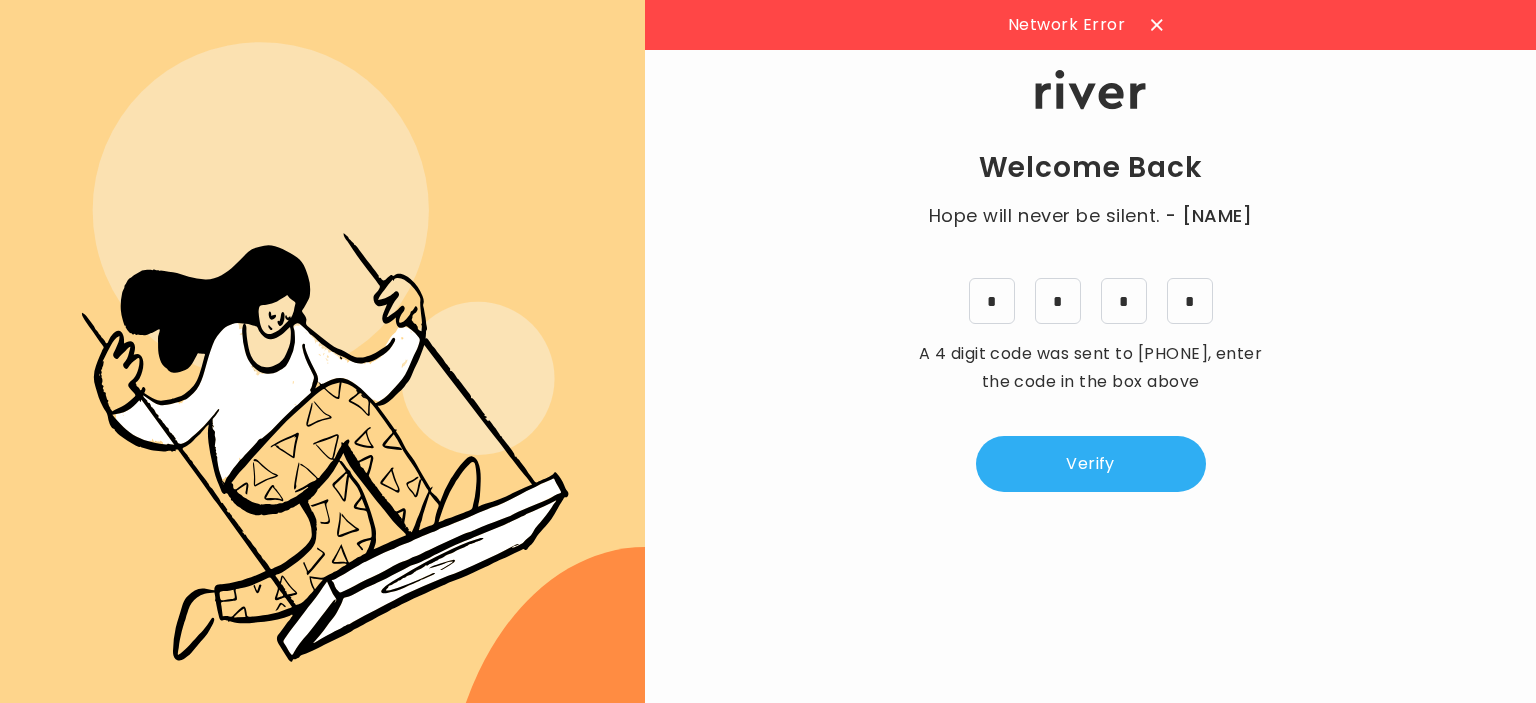 click 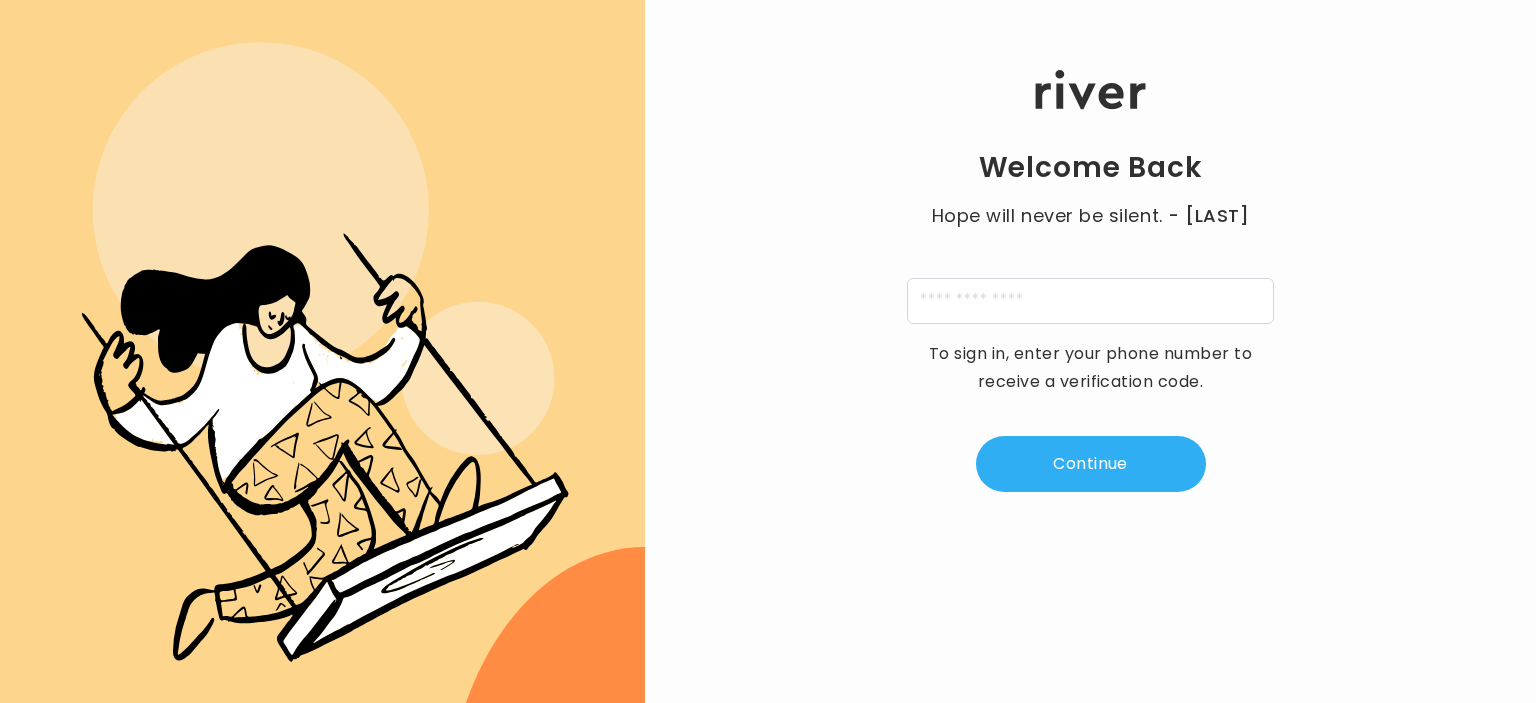 scroll, scrollTop: 0, scrollLeft: 0, axis: both 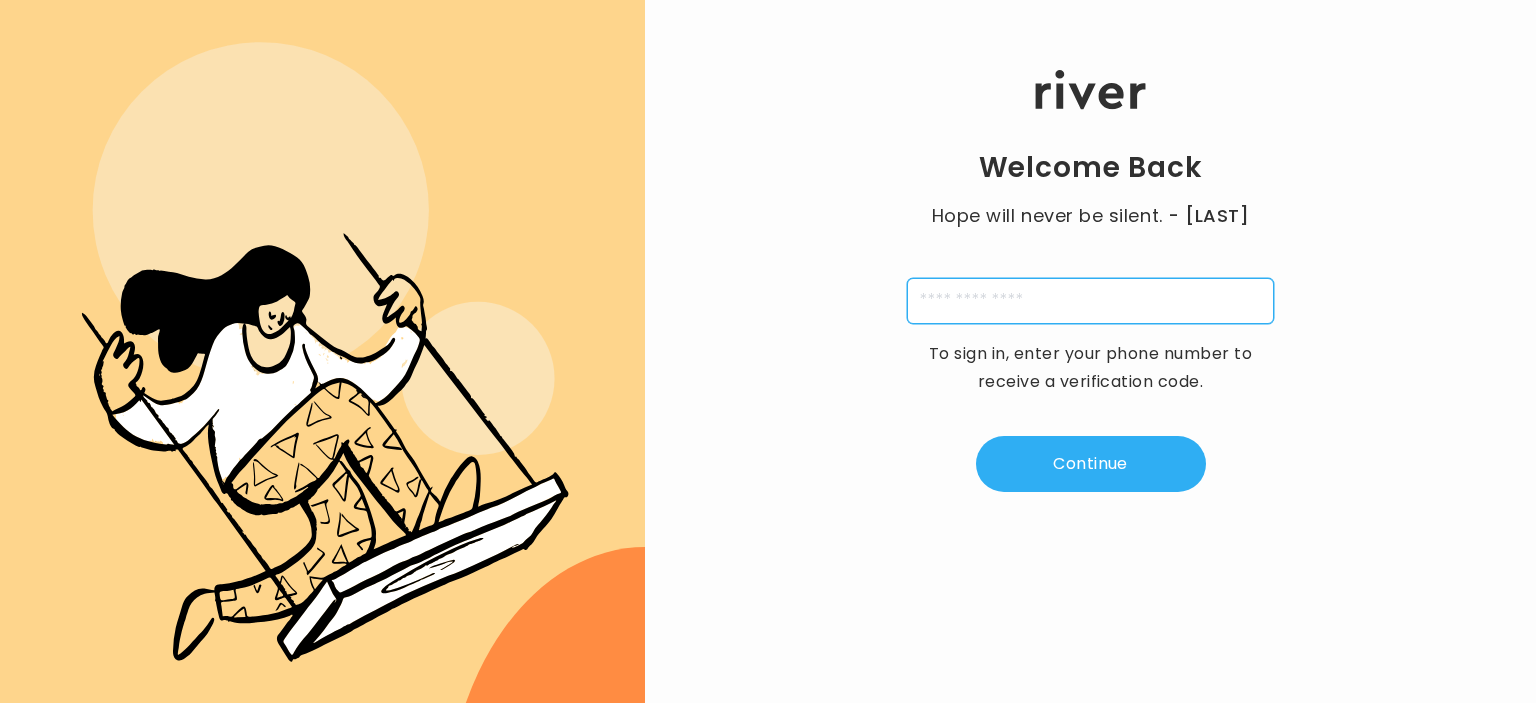 click at bounding box center (1090, 301) 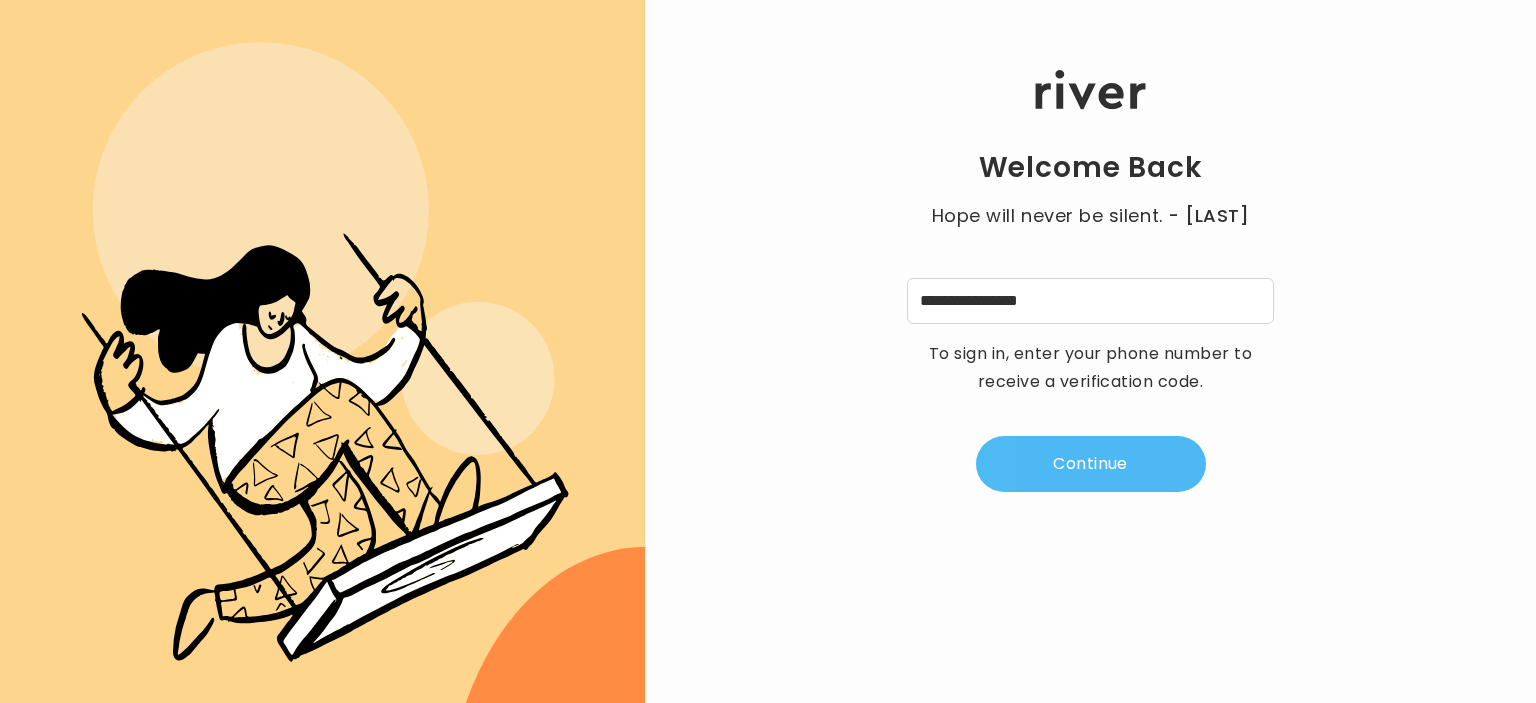 click on "Continue" at bounding box center (1091, 464) 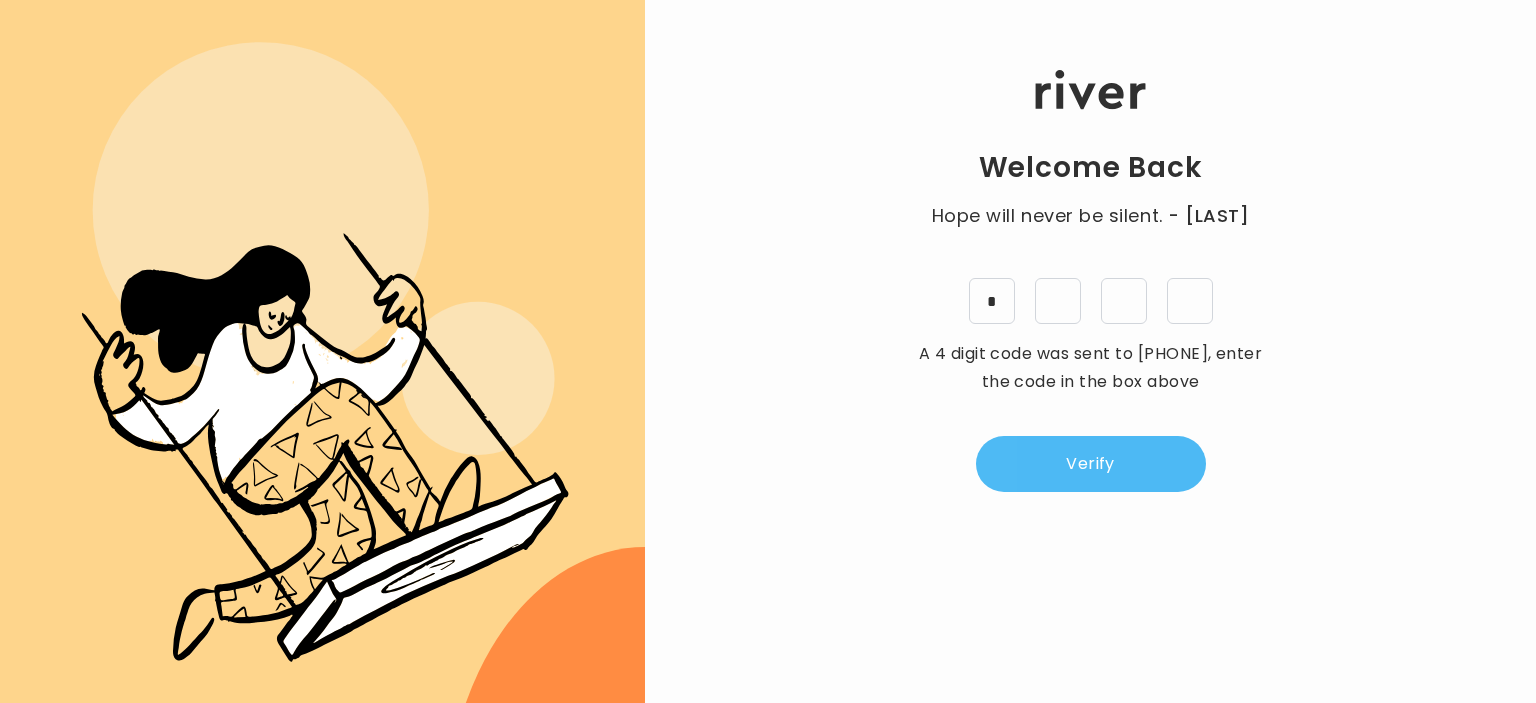 type on "*" 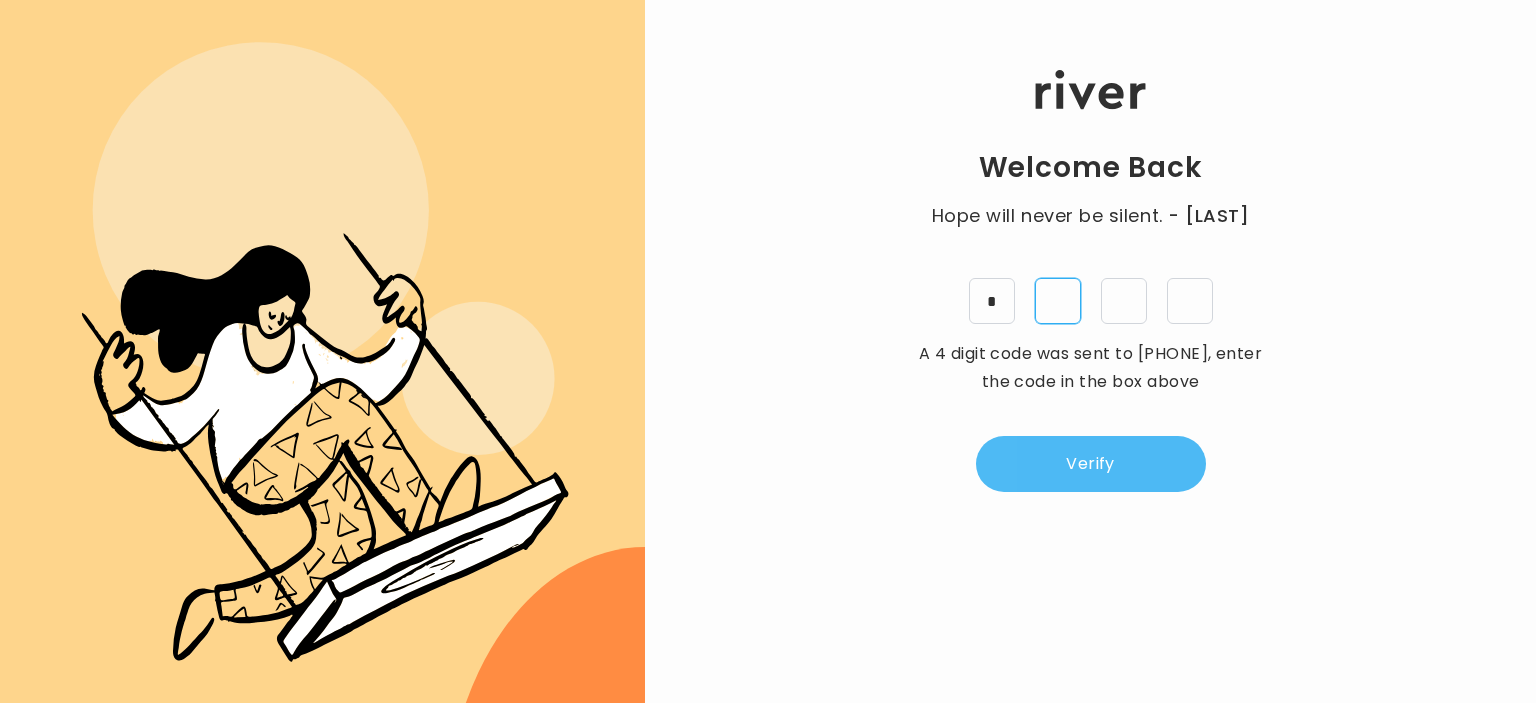 type on "*" 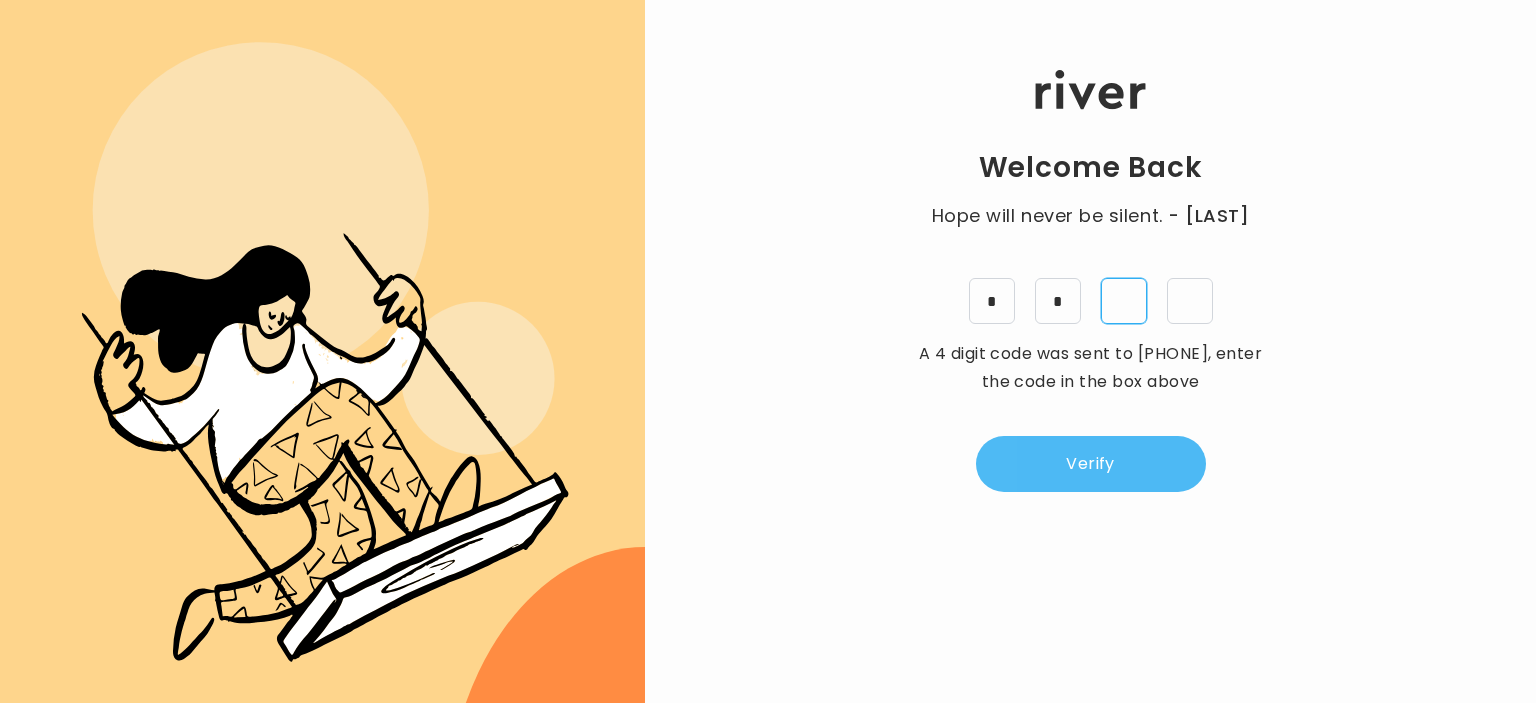 type on "*" 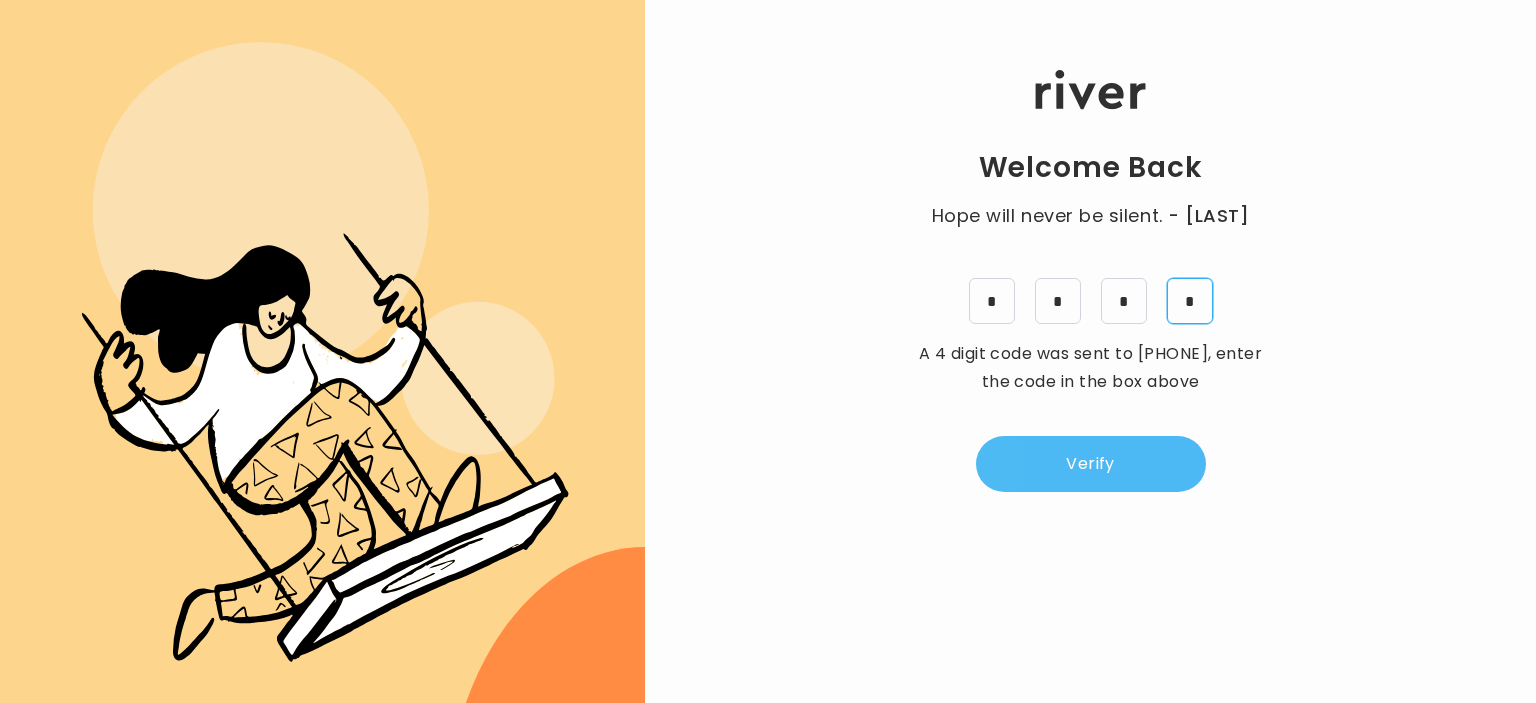 type on "*" 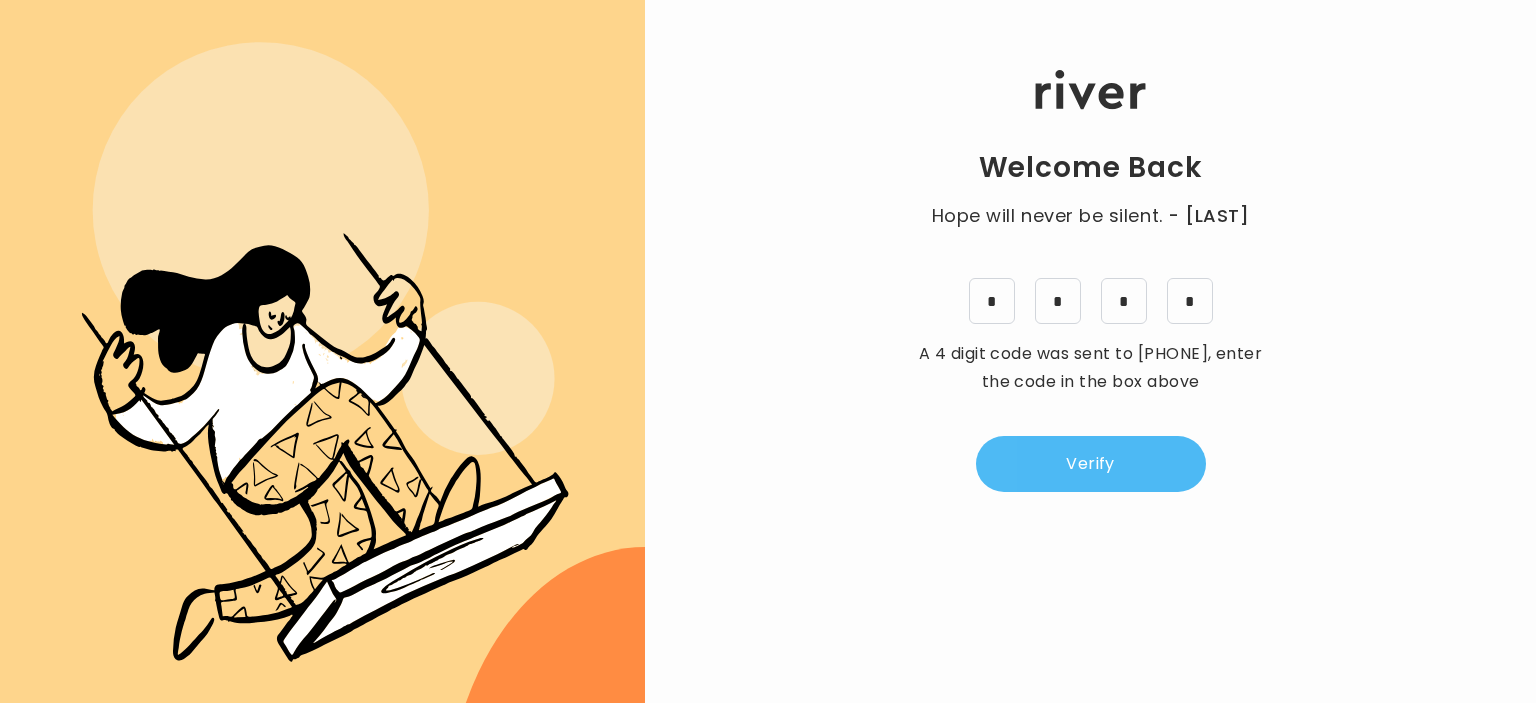 click on "Verify" at bounding box center (1091, 464) 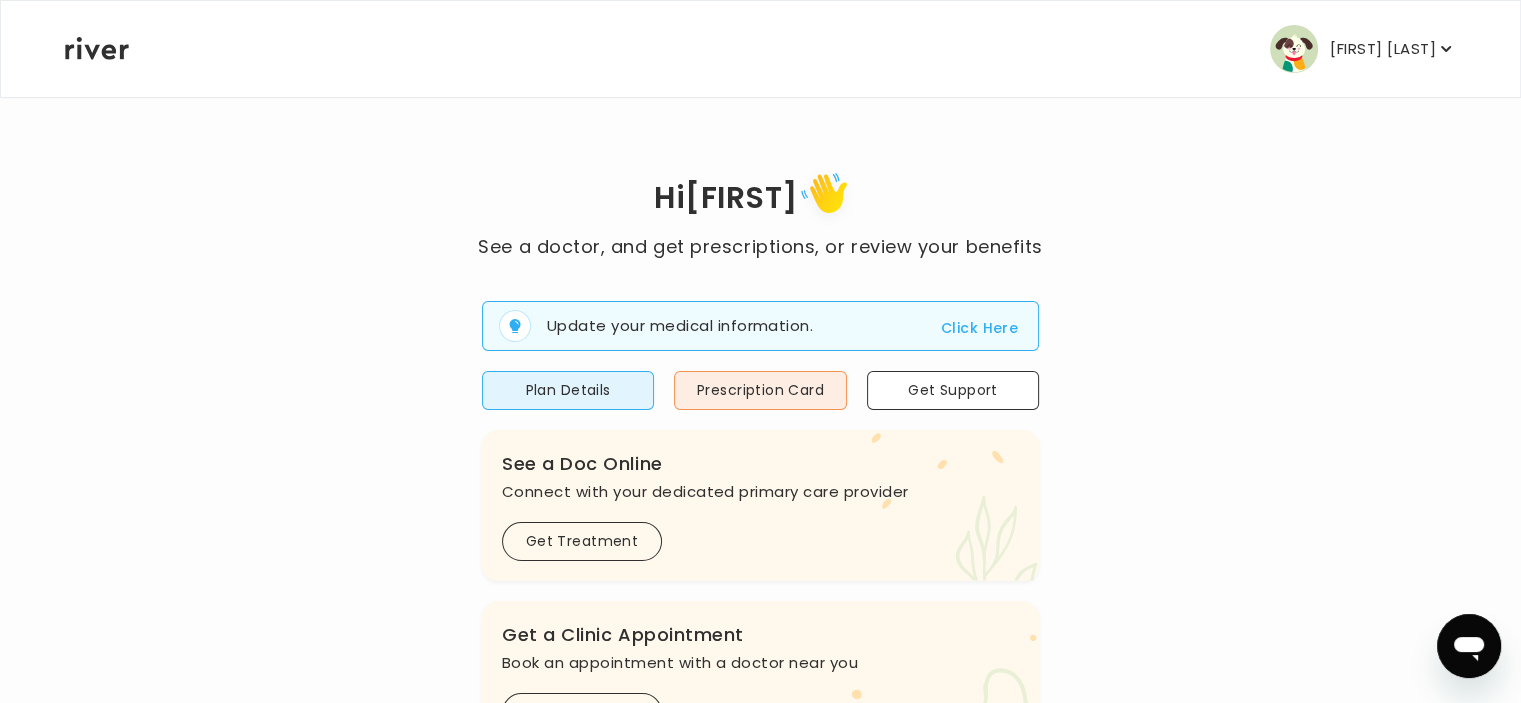 click on "Click Here" at bounding box center (979, 328) 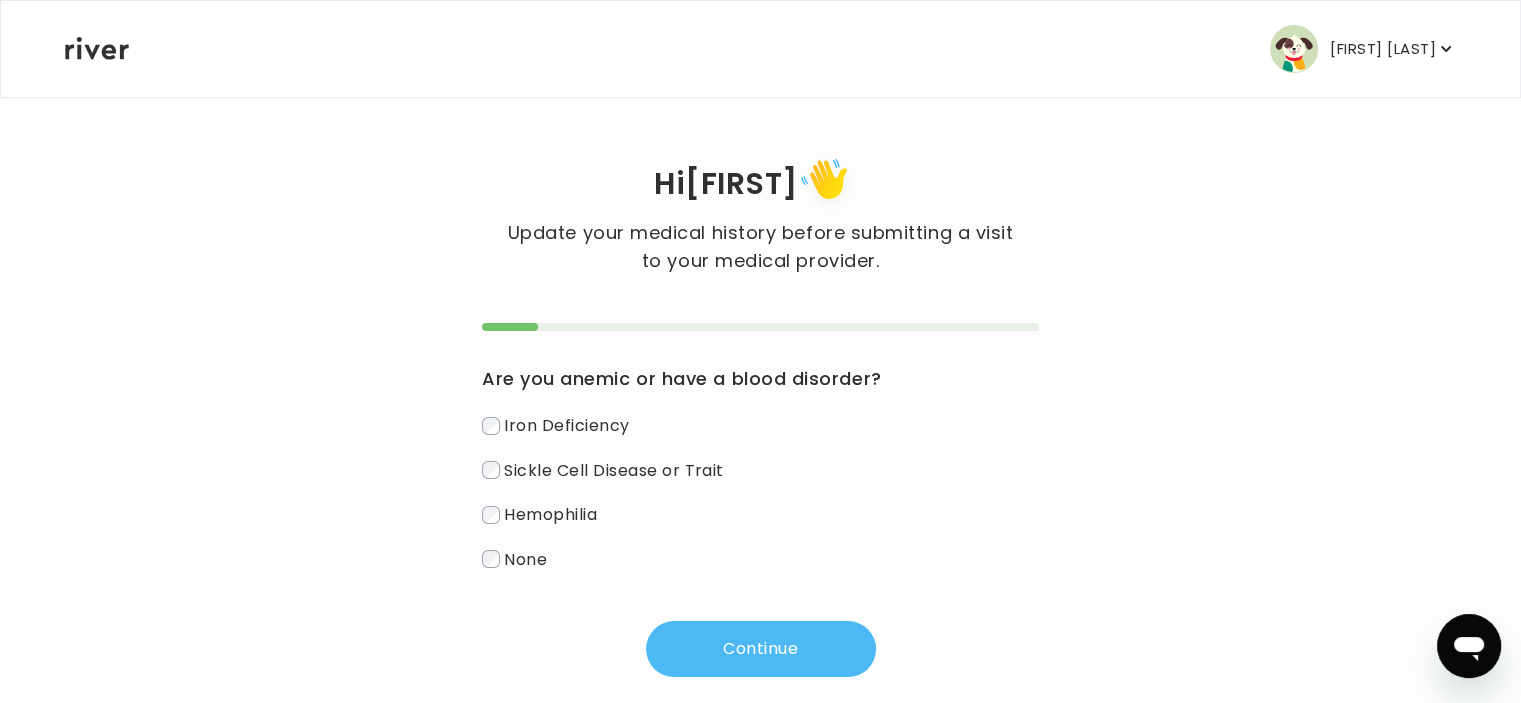 click on "Continue" at bounding box center (761, 649) 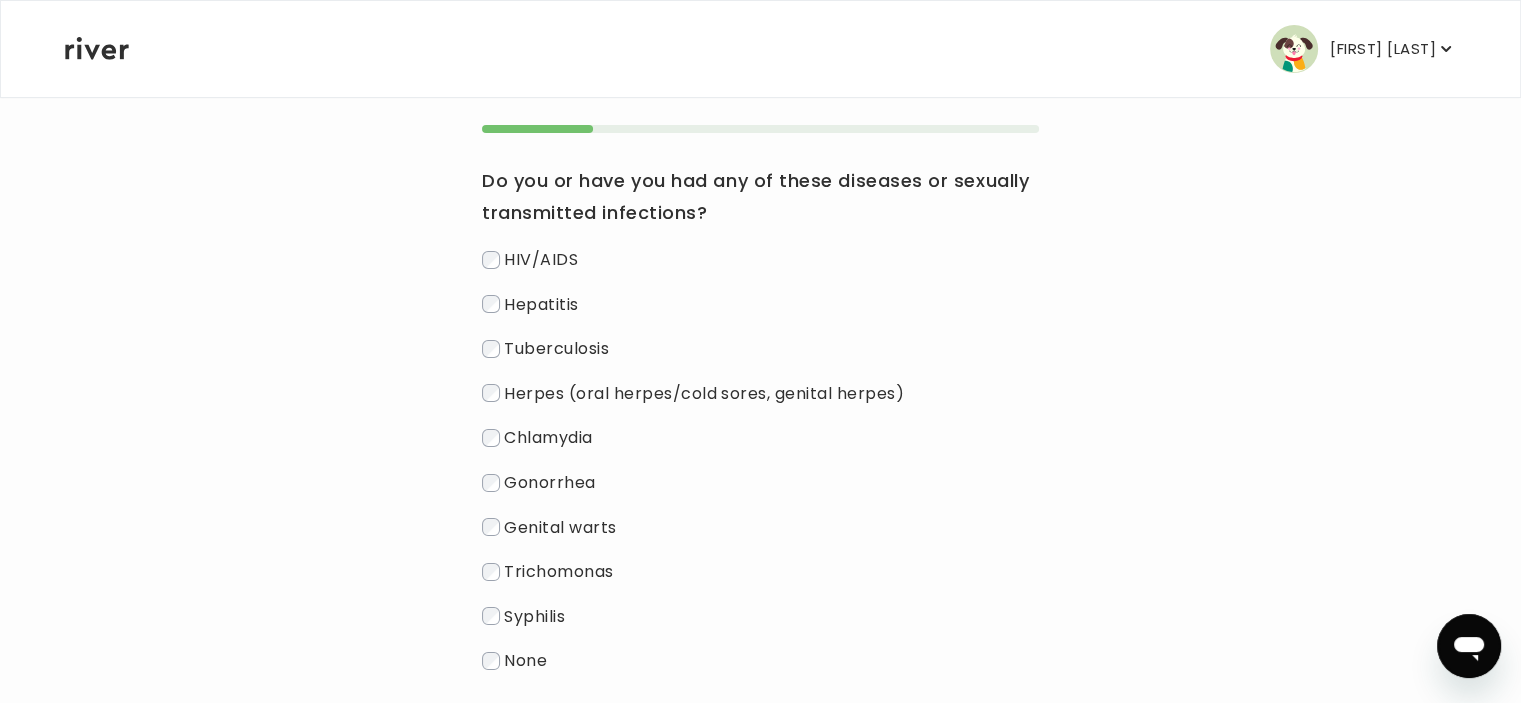 scroll, scrollTop: 200, scrollLeft: 0, axis: vertical 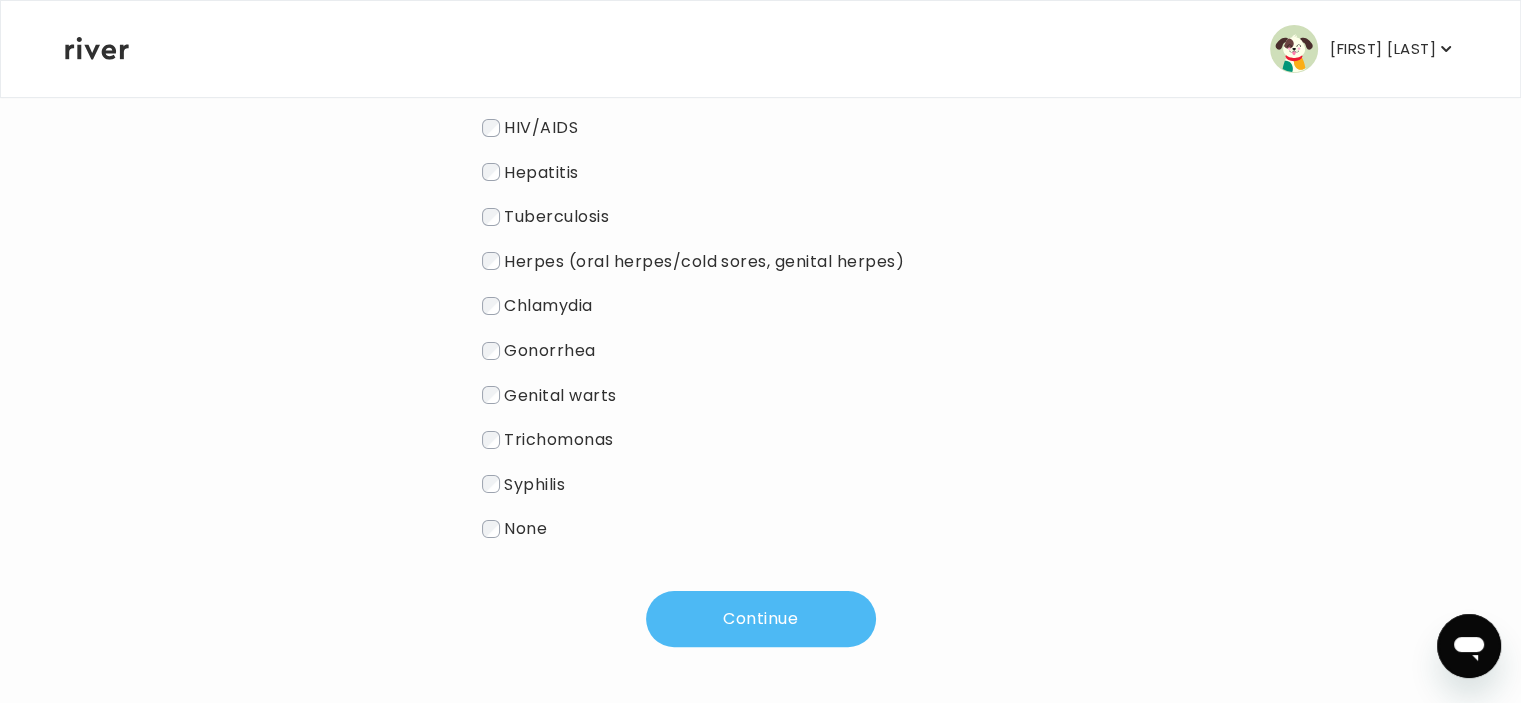 click on "Continue" at bounding box center [761, 619] 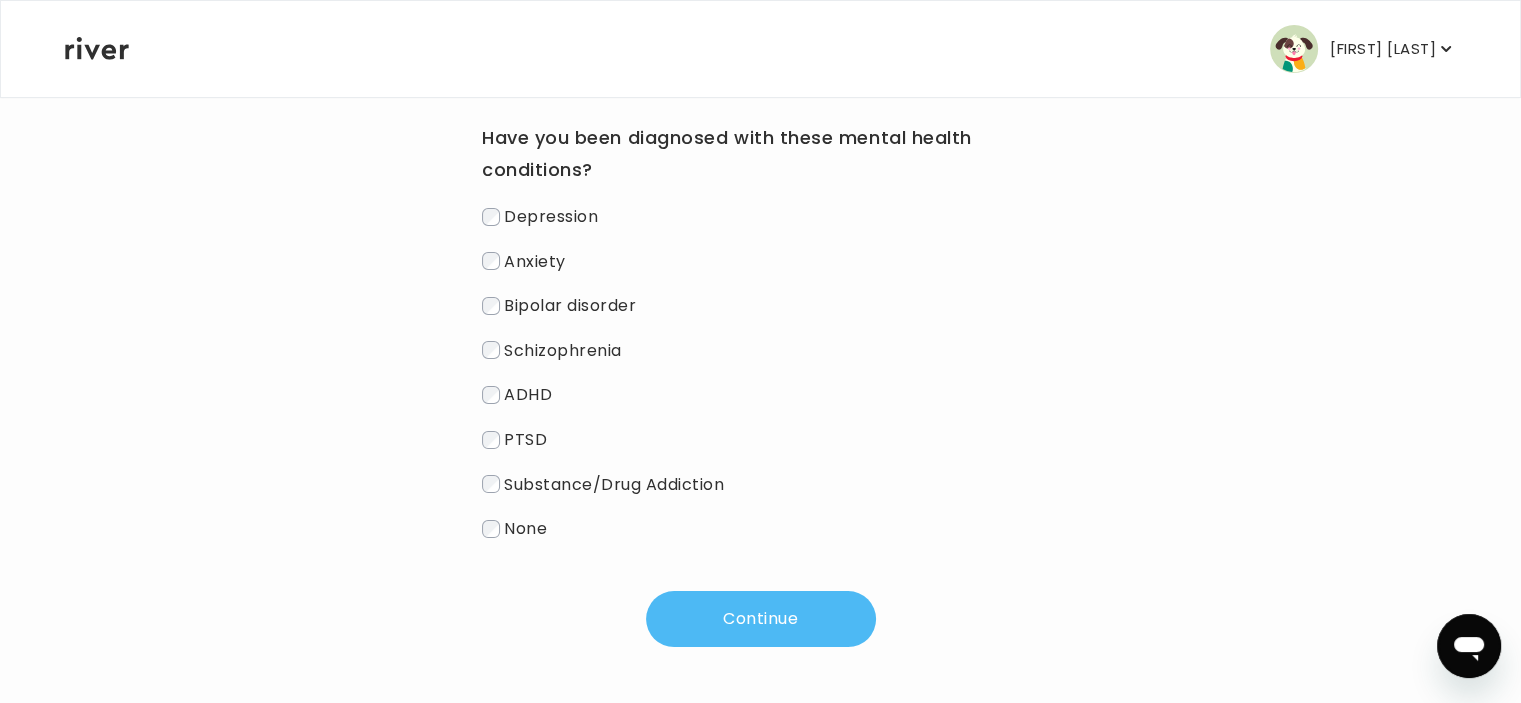 scroll, scrollTop: 242, scrollLeft: 0, axis: vertical 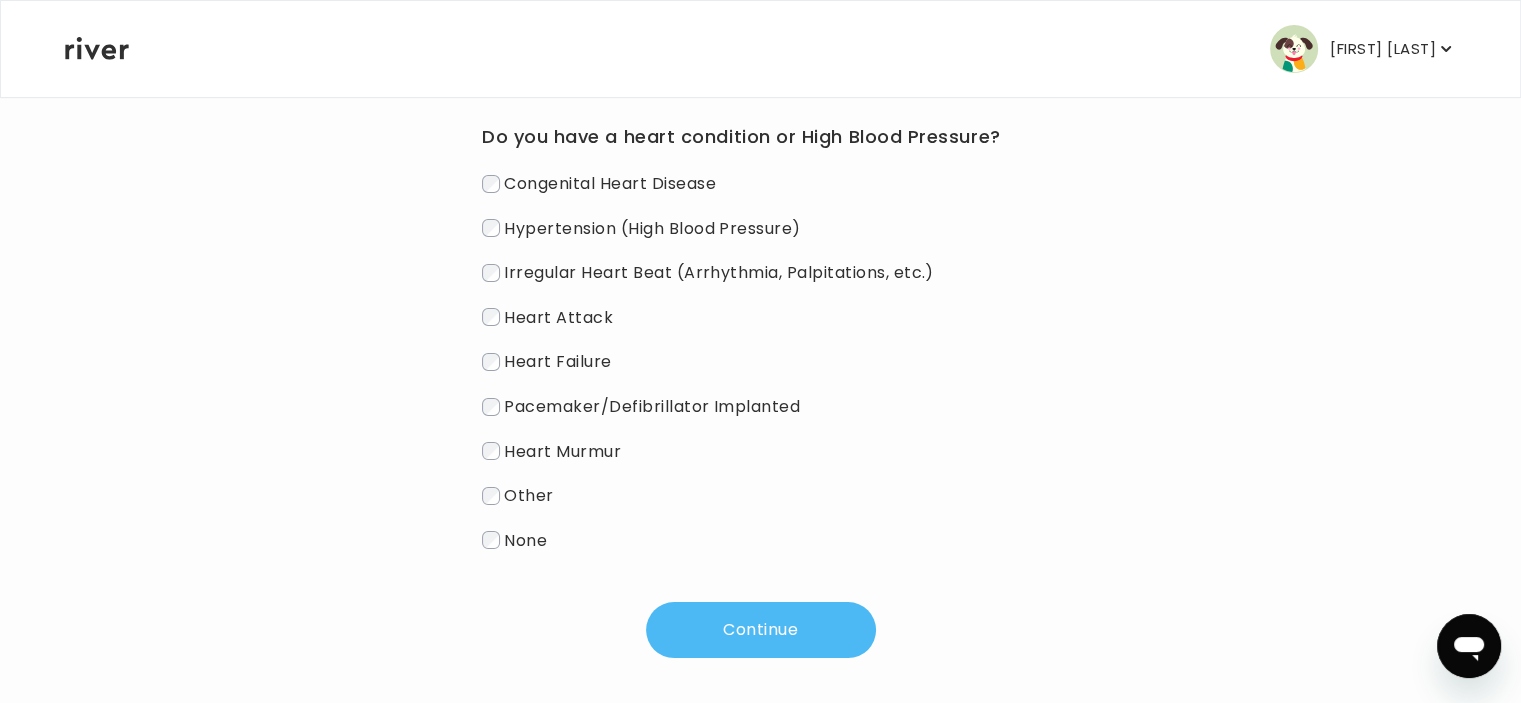 click on "Continue" at bounding box center [761, 630] 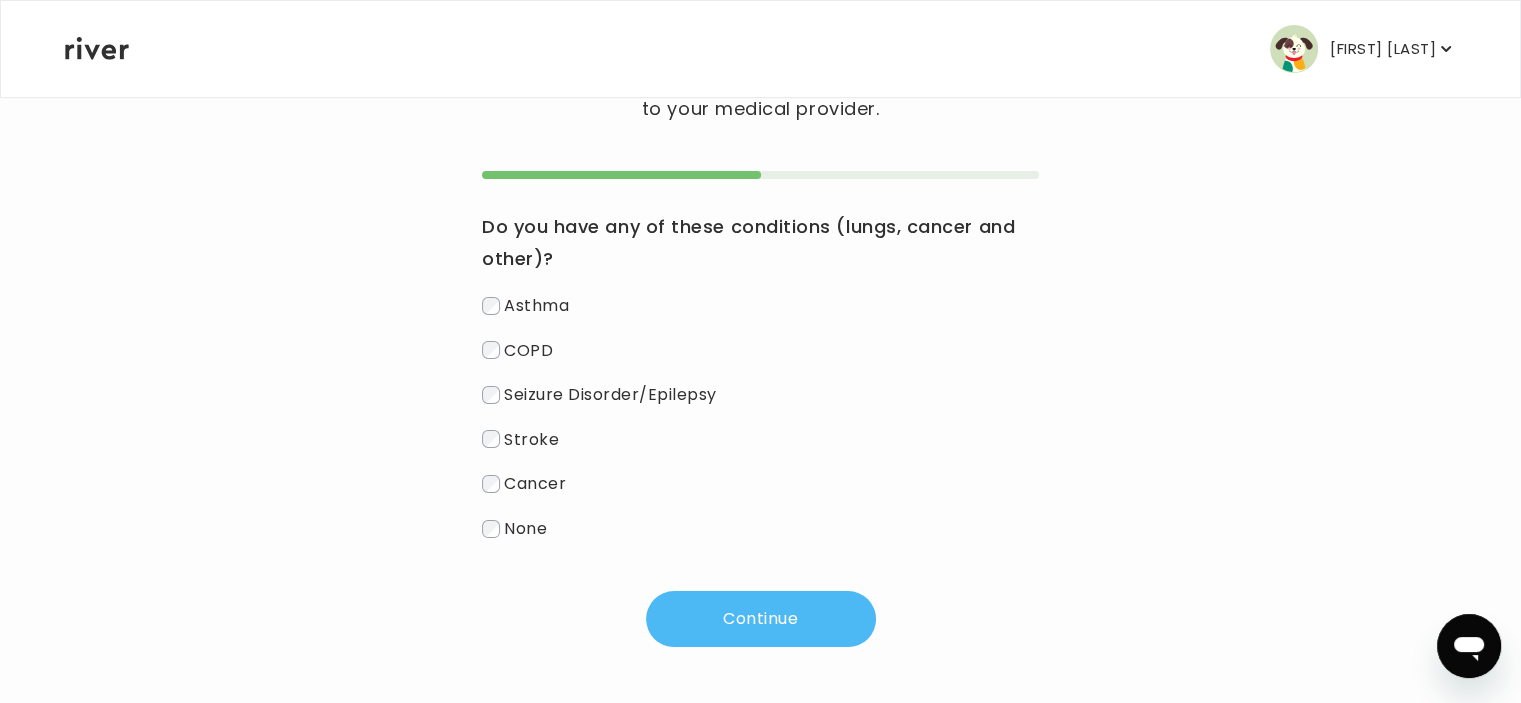 scroll, scrollTop: 152, scrollLeft: 0, axis: vertical 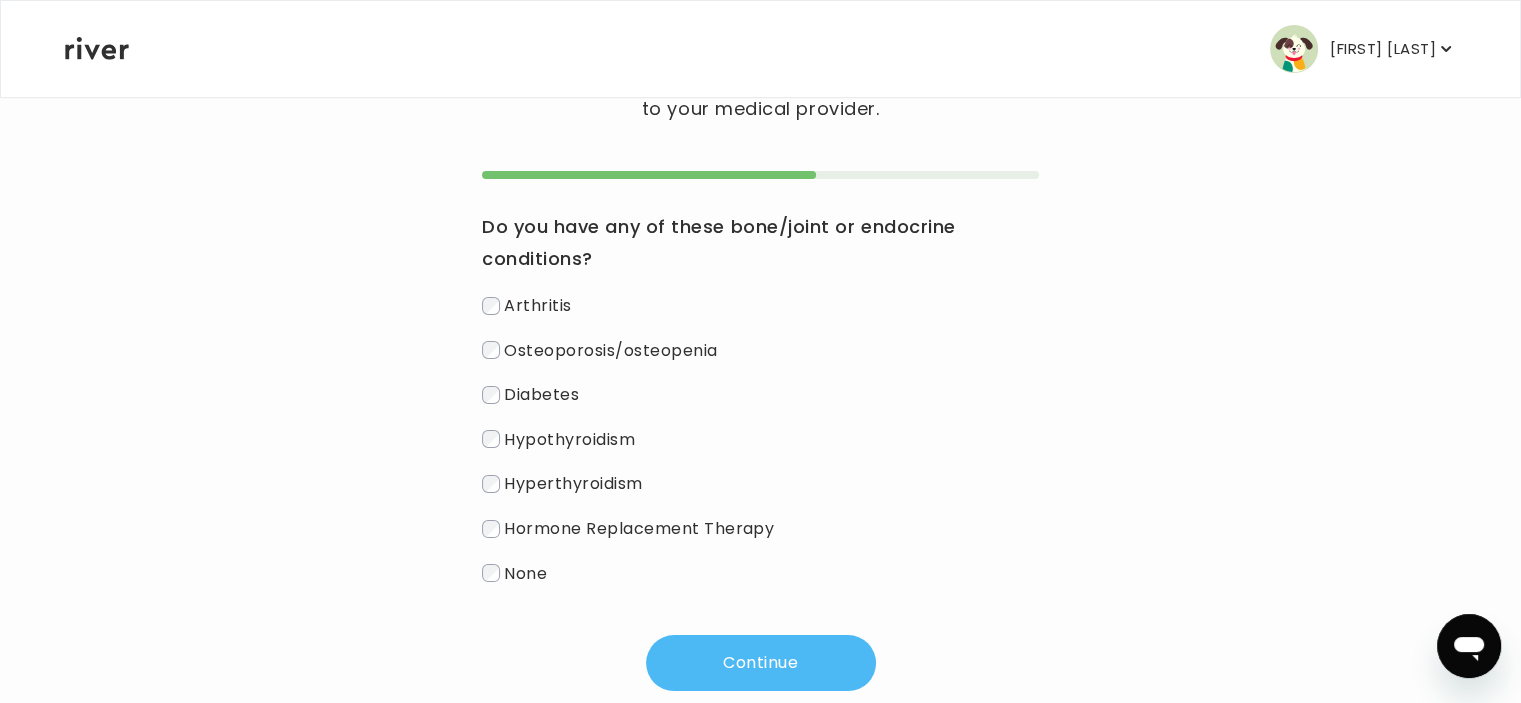 click on "Continue" at bounding box center (761, 663) 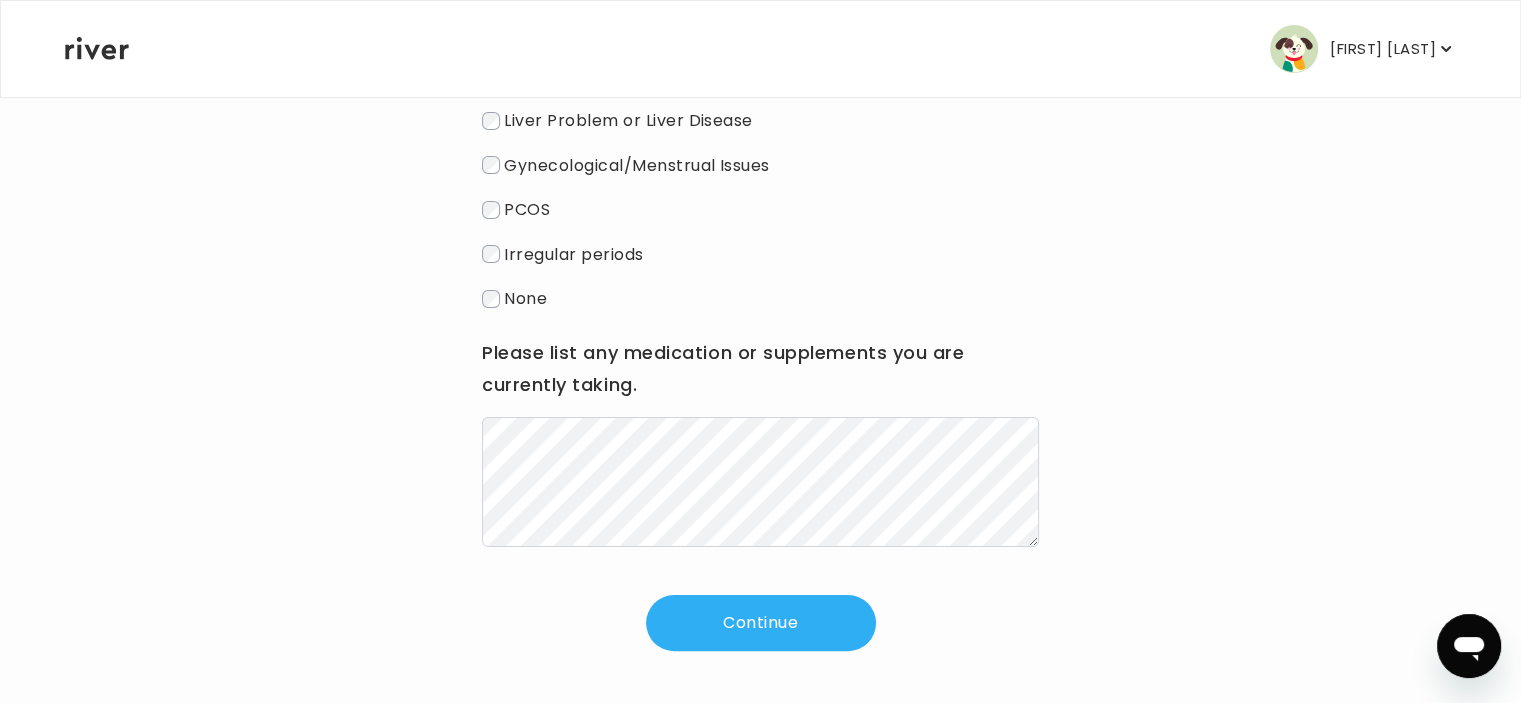 scroll, scrollTop: 309, scrollLeft: 0, axis: vertical 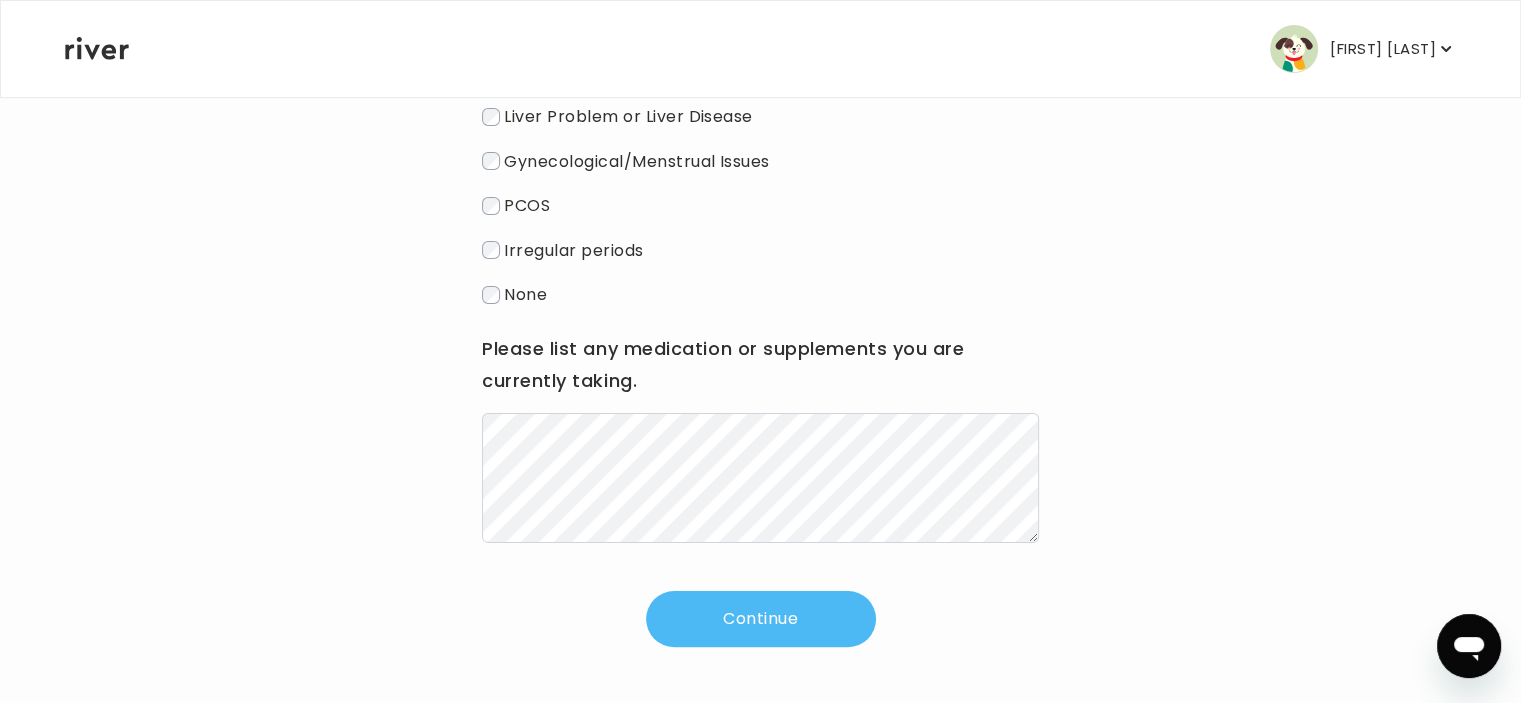 click on "Continue" at bounding box center (761, 619) 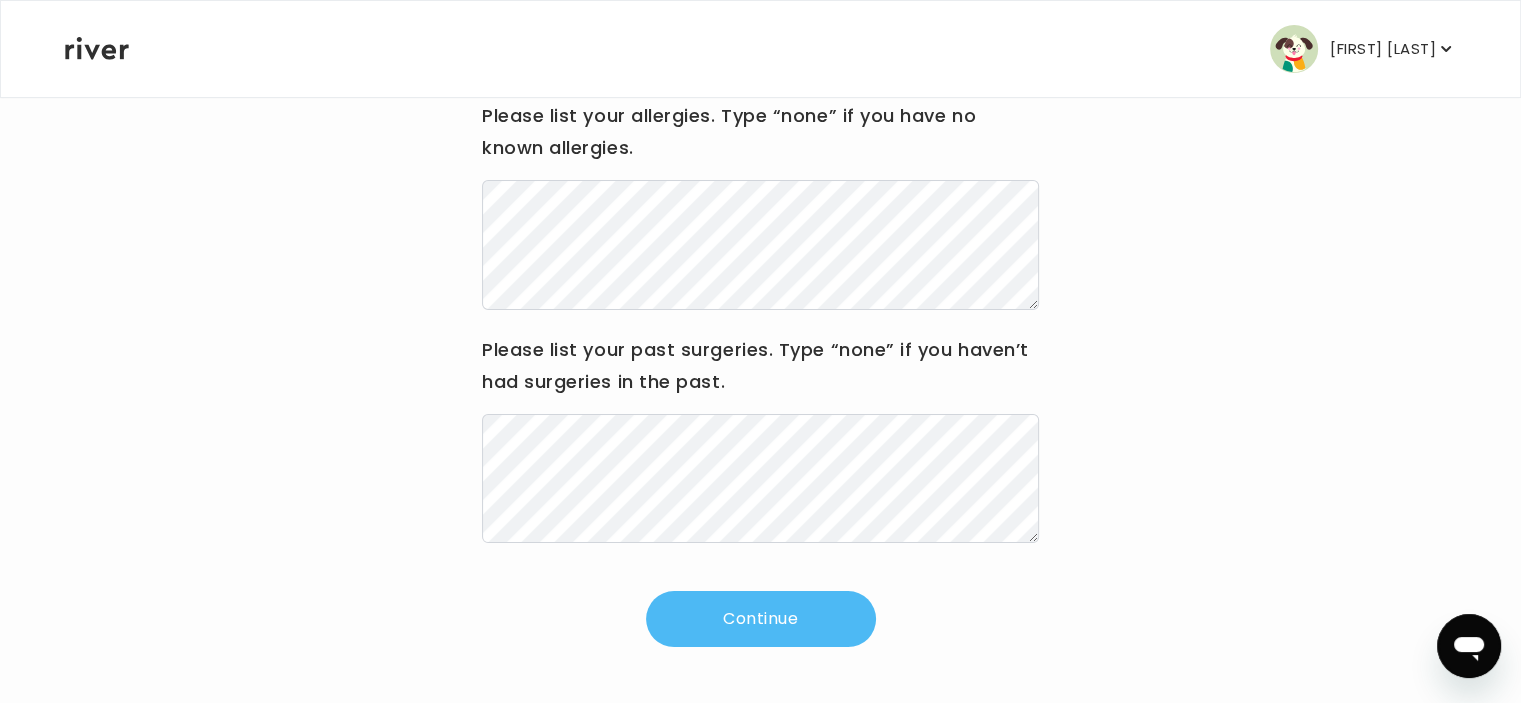 click on "Continue" at bounding box center (761, 619) 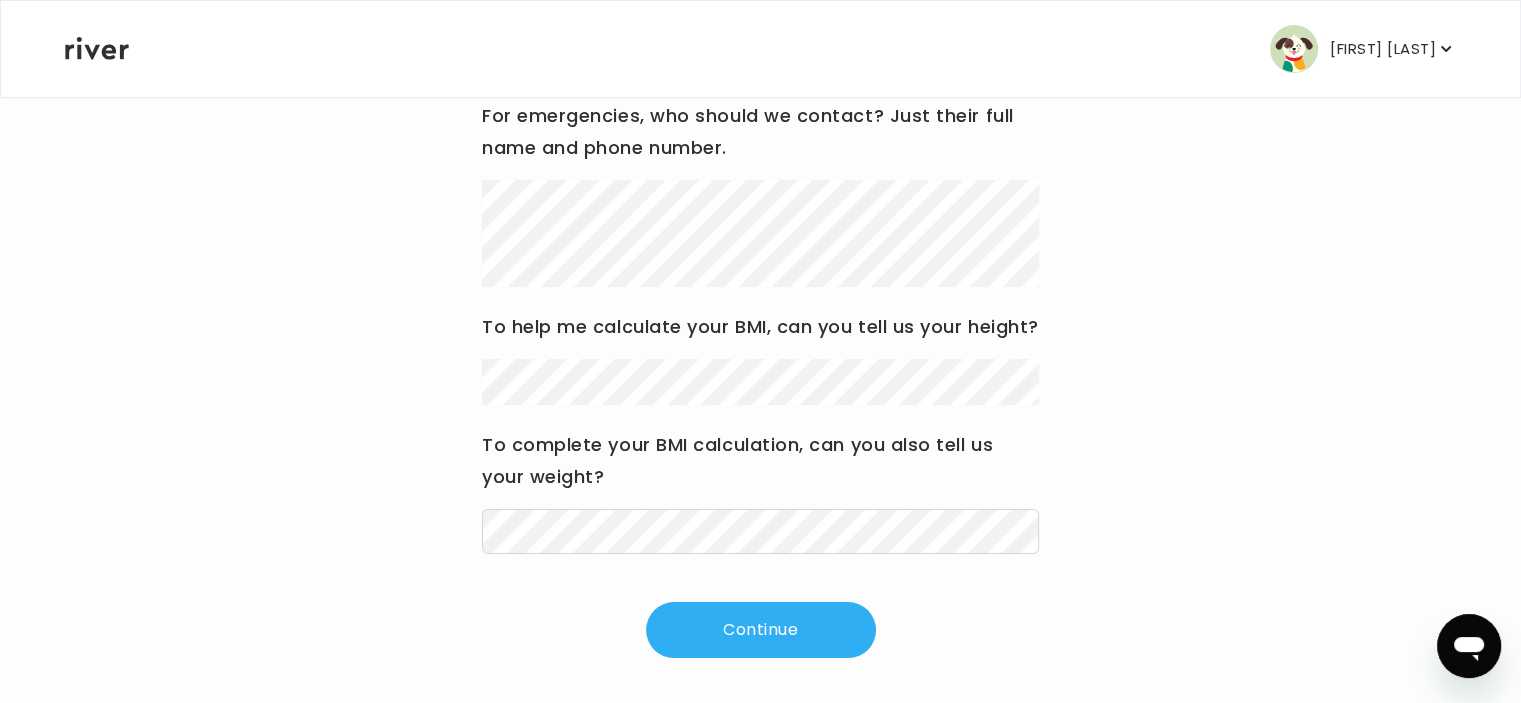 click on "Hi  Kevin Update your medical history before submitting a visit to your medical provider. For emergencies, who should we contact? Just their full name and phone number. To help me calculate your BMI, can you tell us your height? To complete your BMI calculation, can you also tell us your weight? Continue" at bounding box center (760, 273) 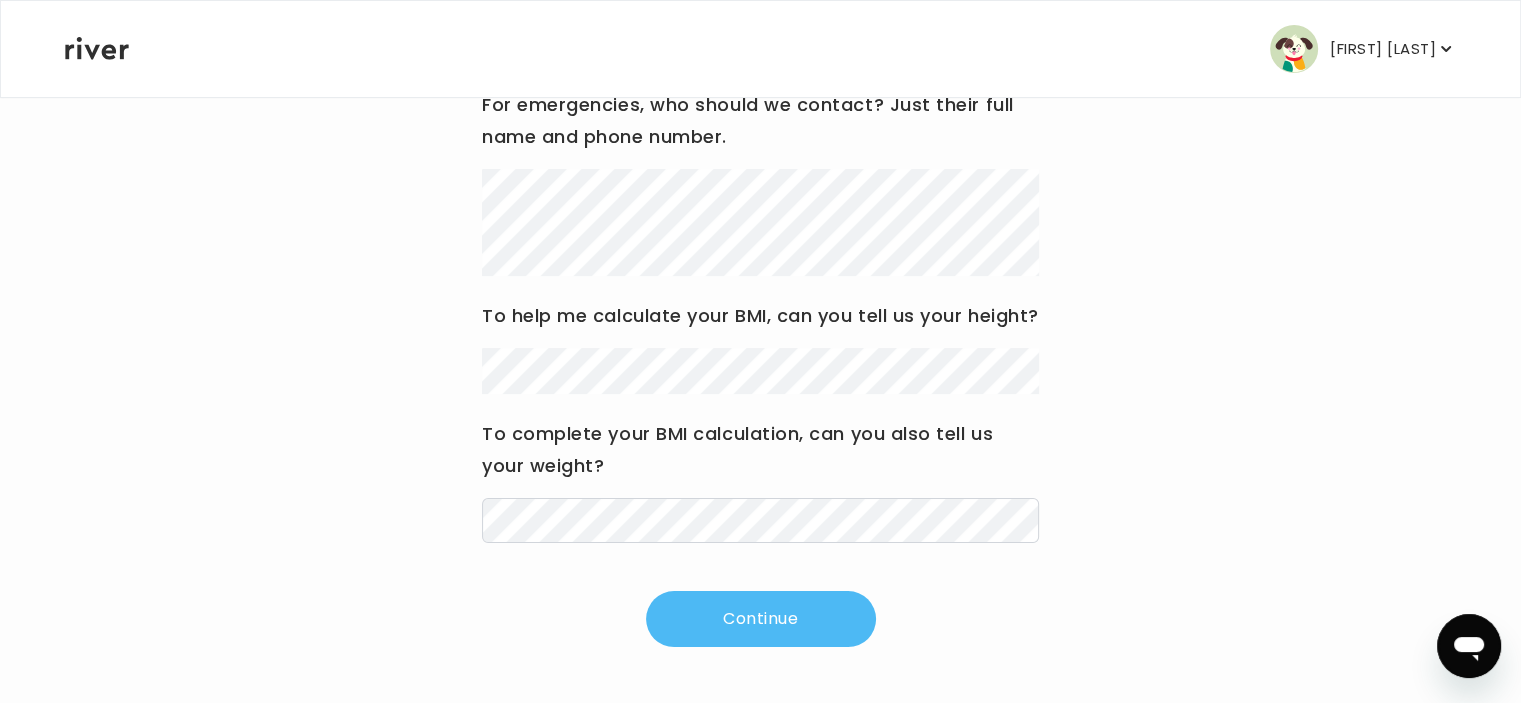 click on "Continue" at bounding box center [761, 619] 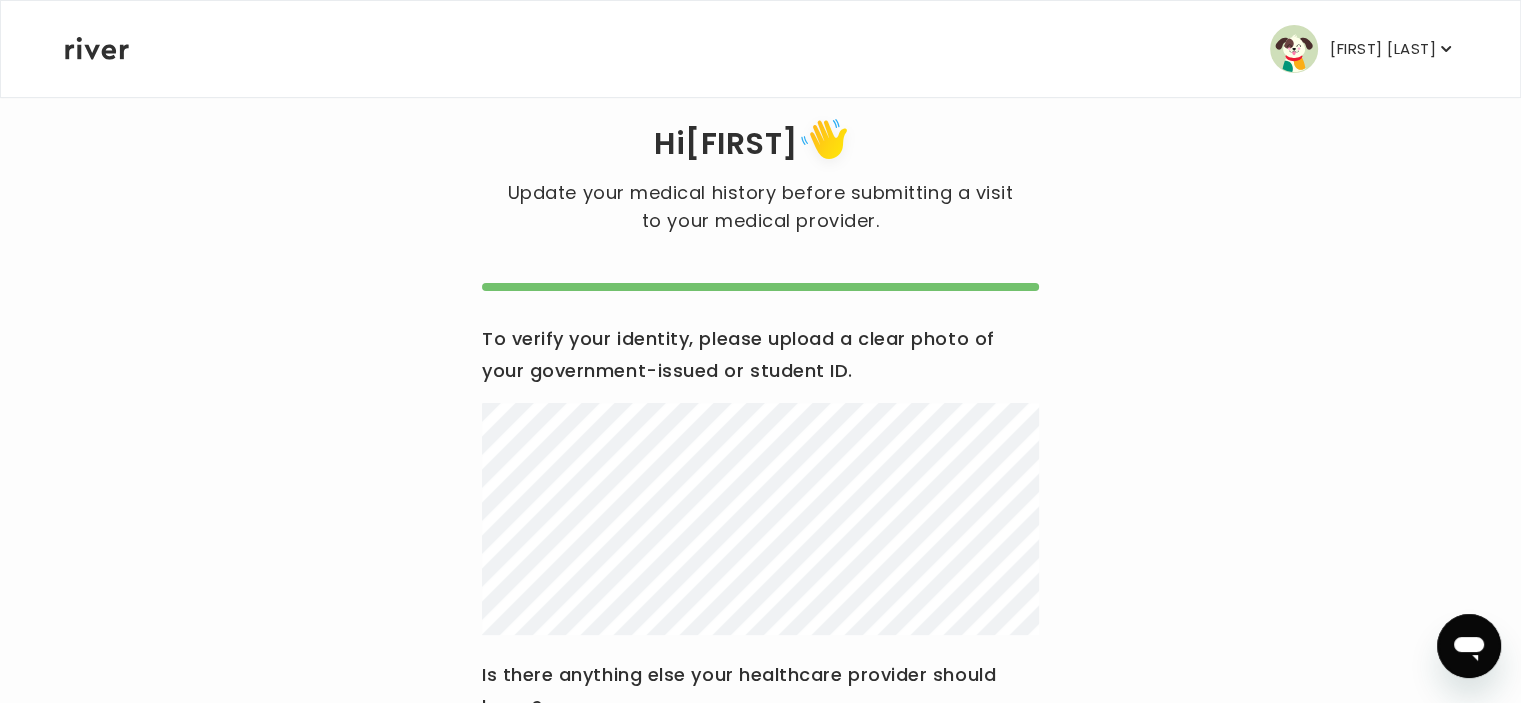 scroll, scrollTop: 0, scrollLeft: 0, axis: both 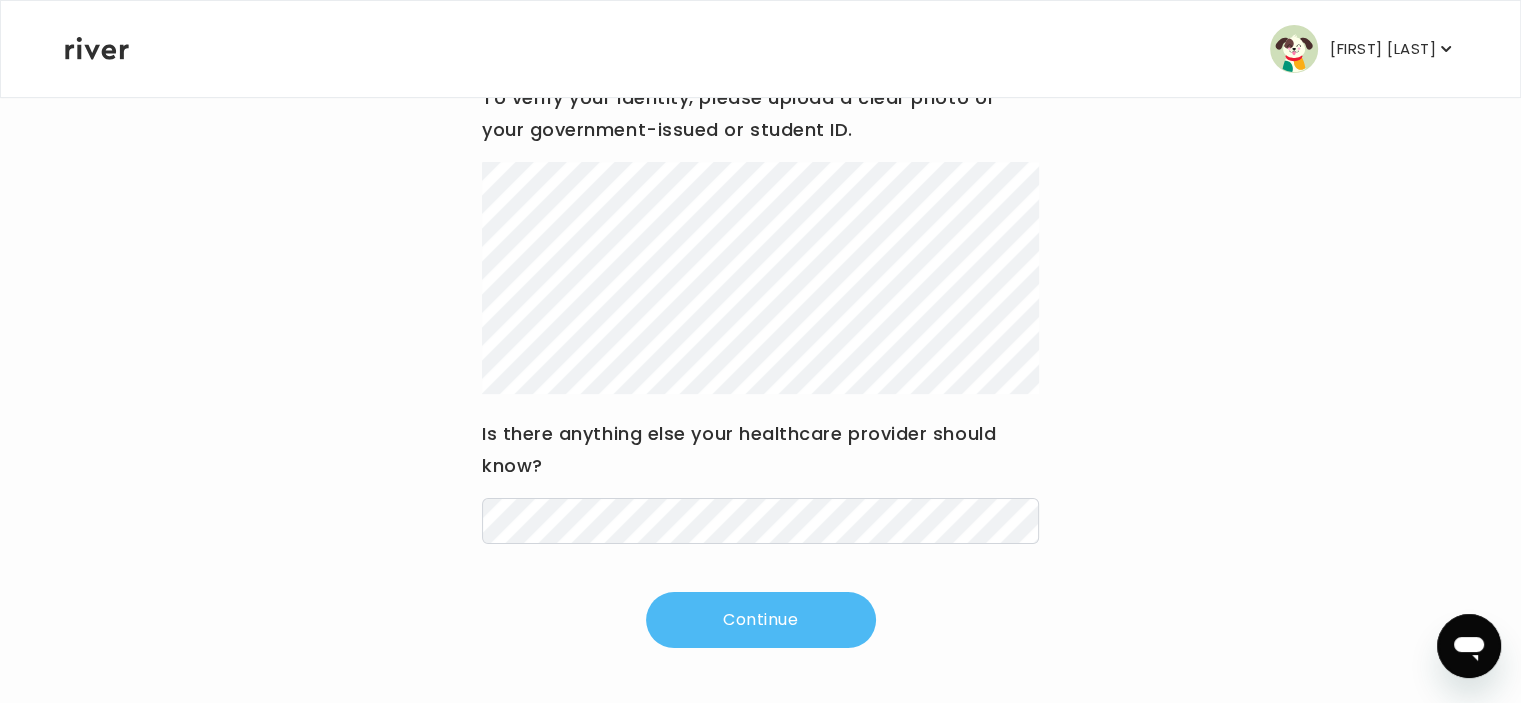 click on "Continue" at bounding box center [761, 620] 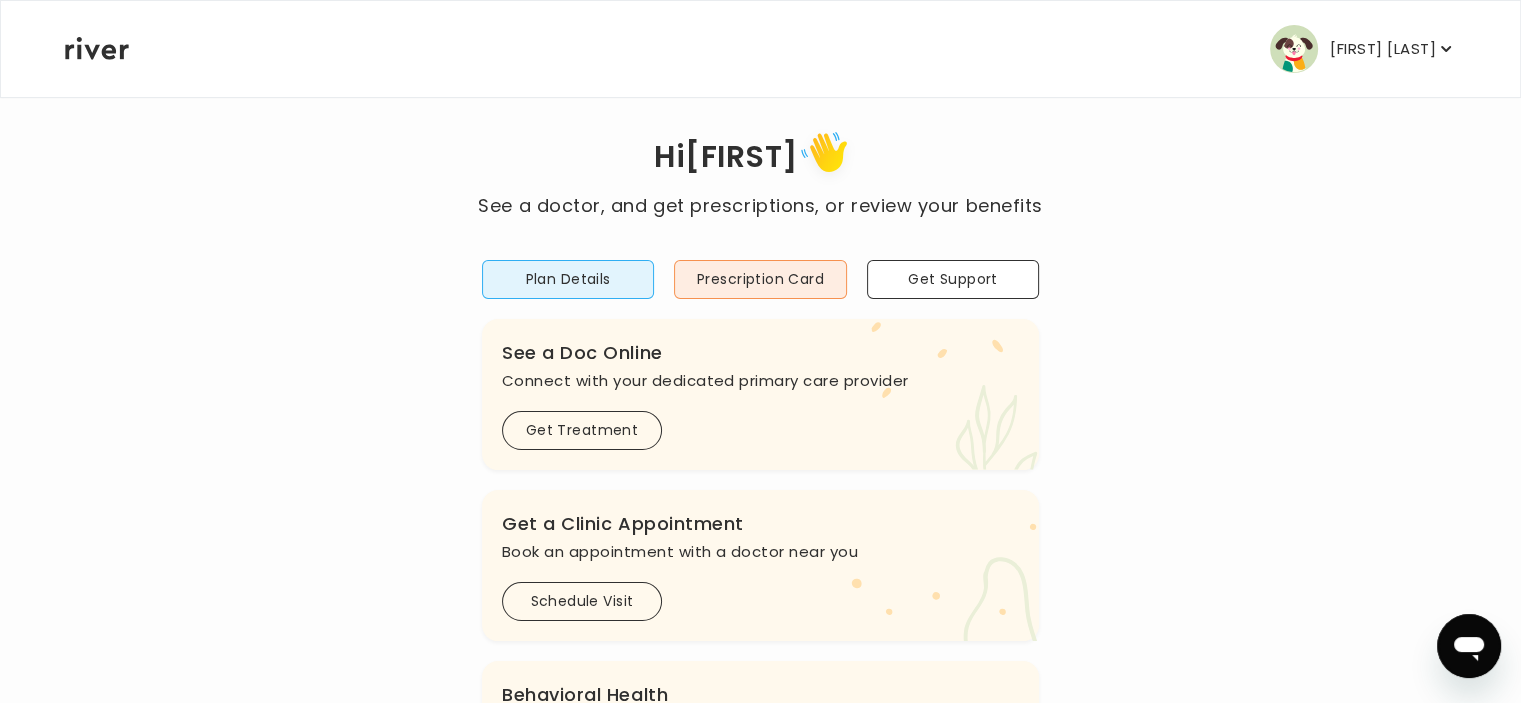 scroll, scrollTop: 0, scrollLeft: 0, axis: both 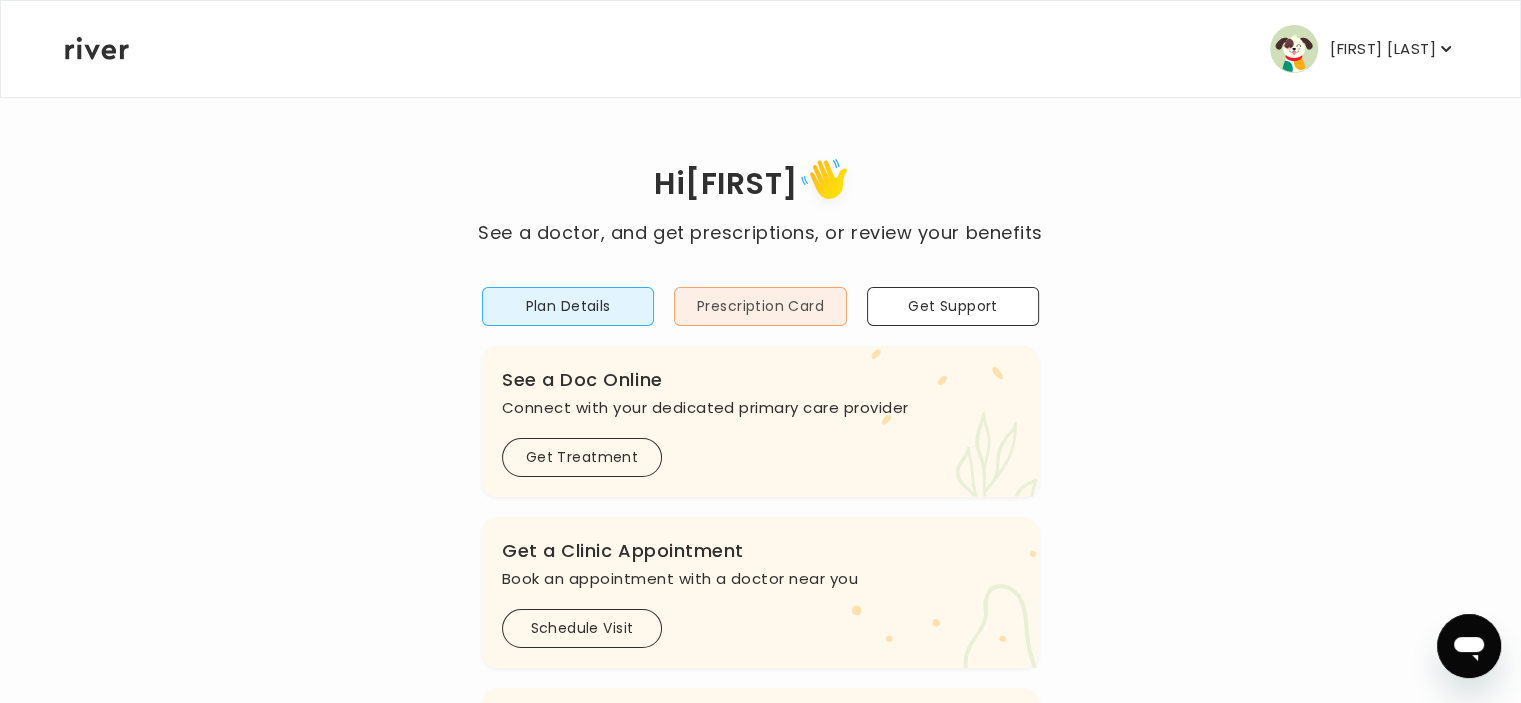 click on "Prescription Card" at bounding box center (760, 306) 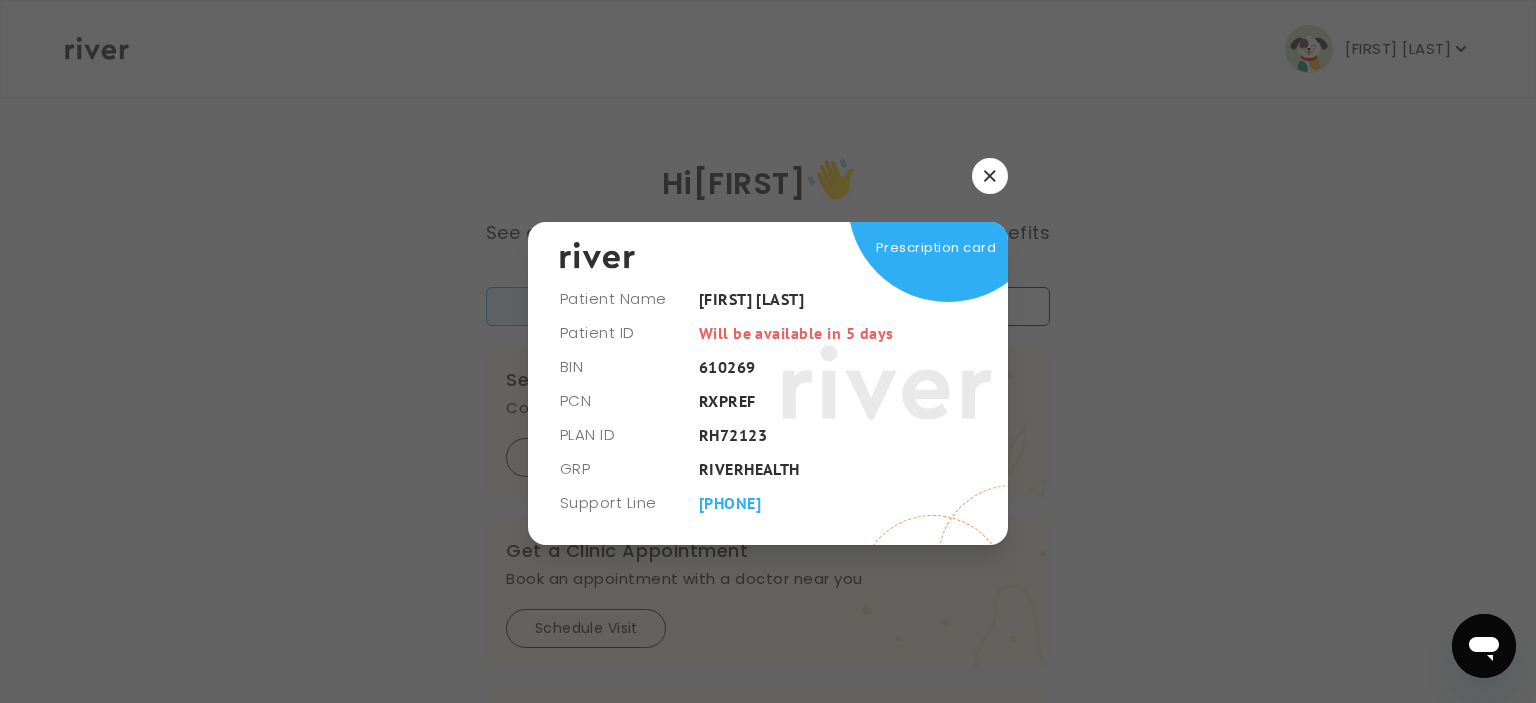 click at bounding box center (990, 176) 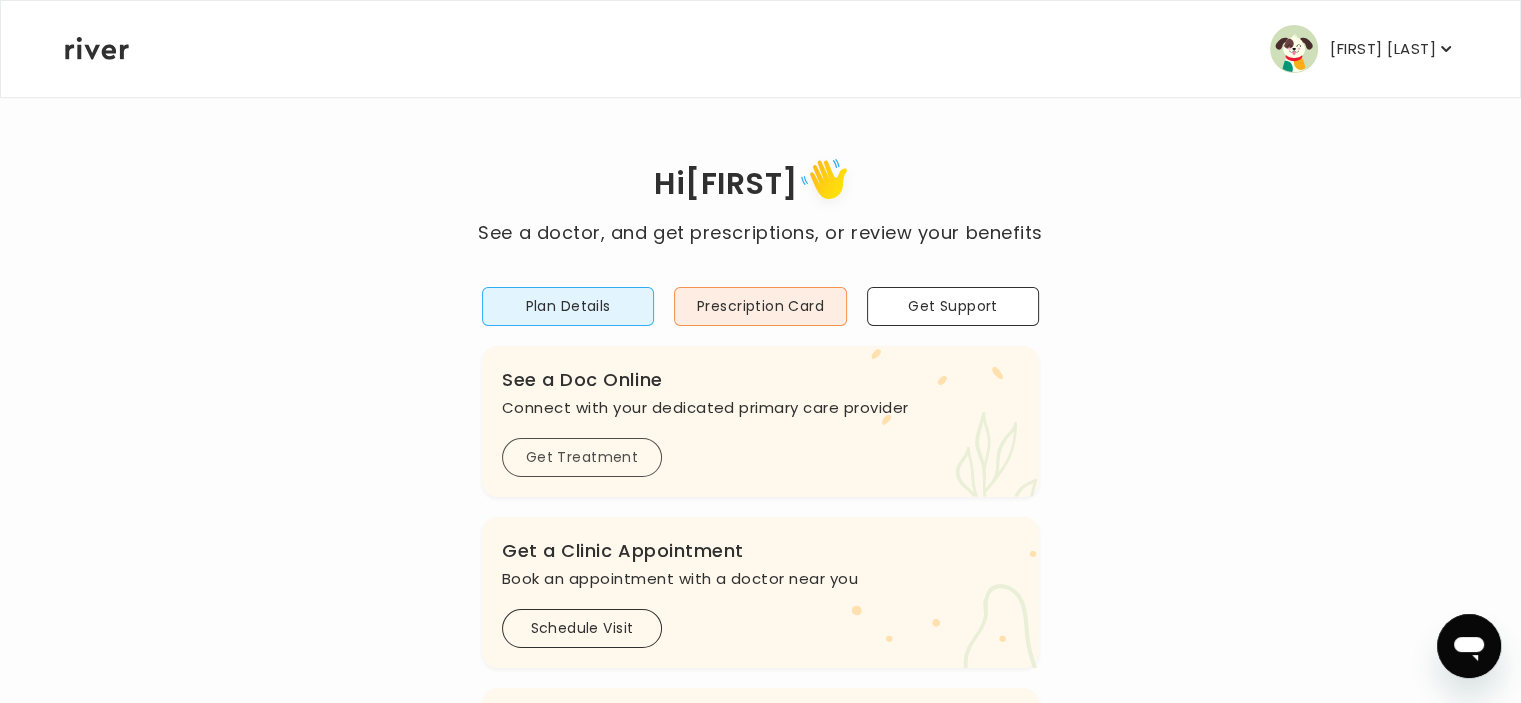 click on "Get Treatment" at bounding box center [582, 457] 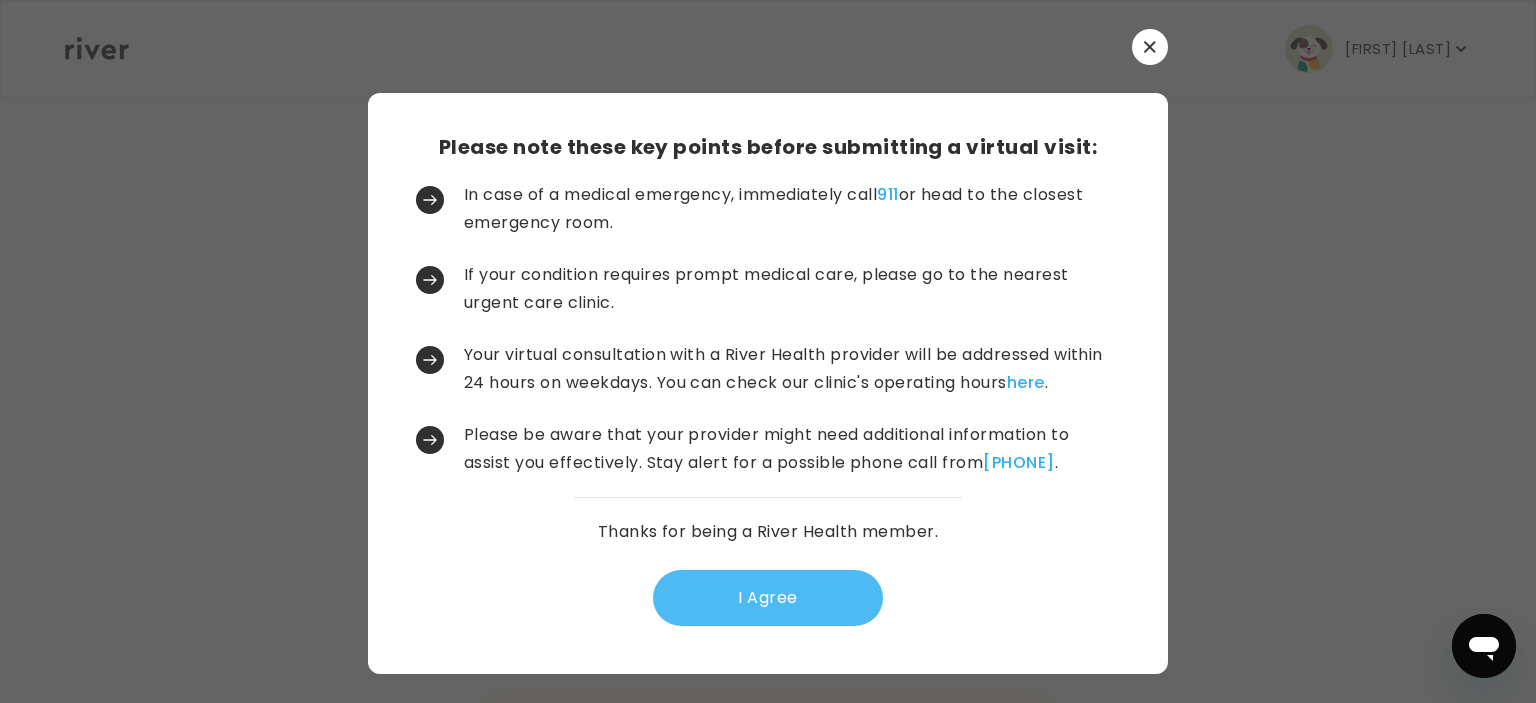 click on "I Agree" at bounding box center [768, 598] 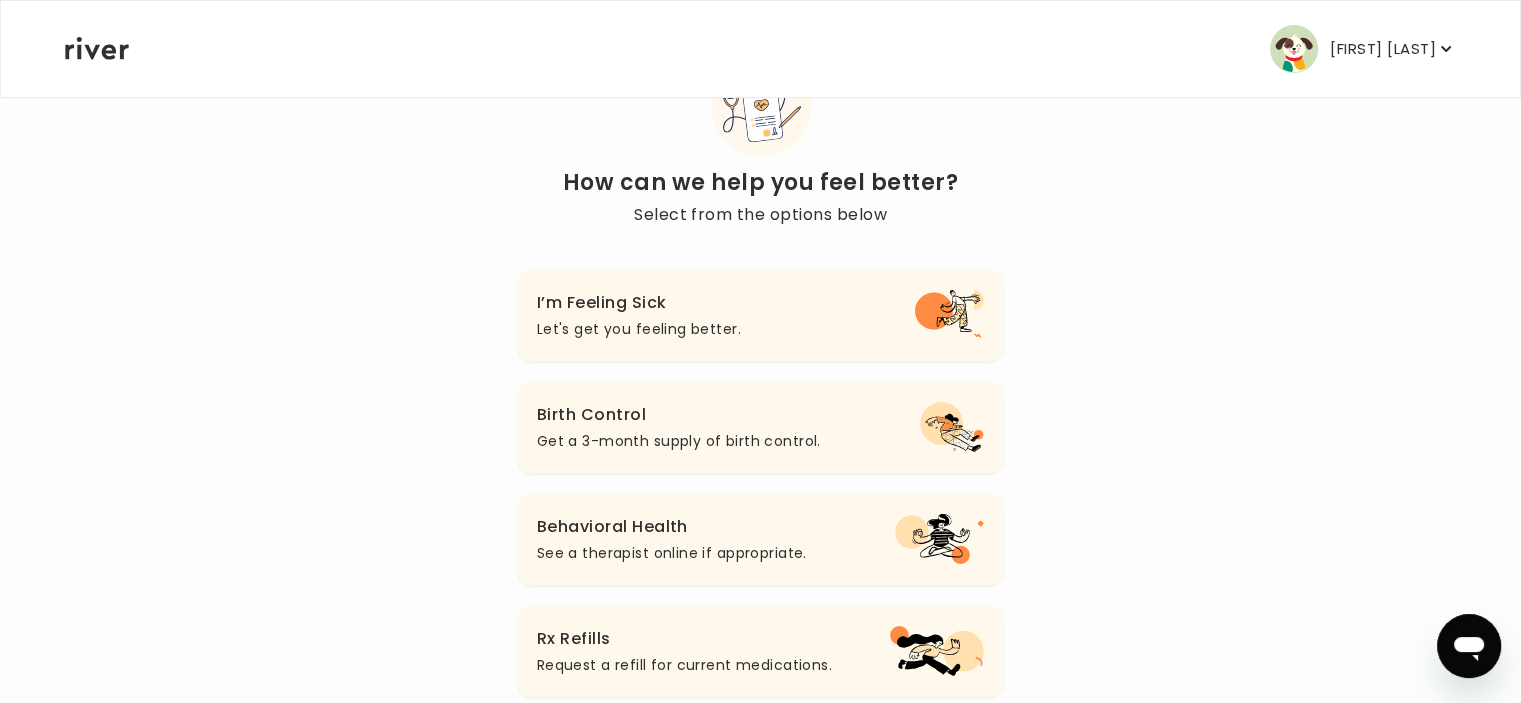 scroll, scrollTop: 400, scrollLeft: 0, axis: vertical 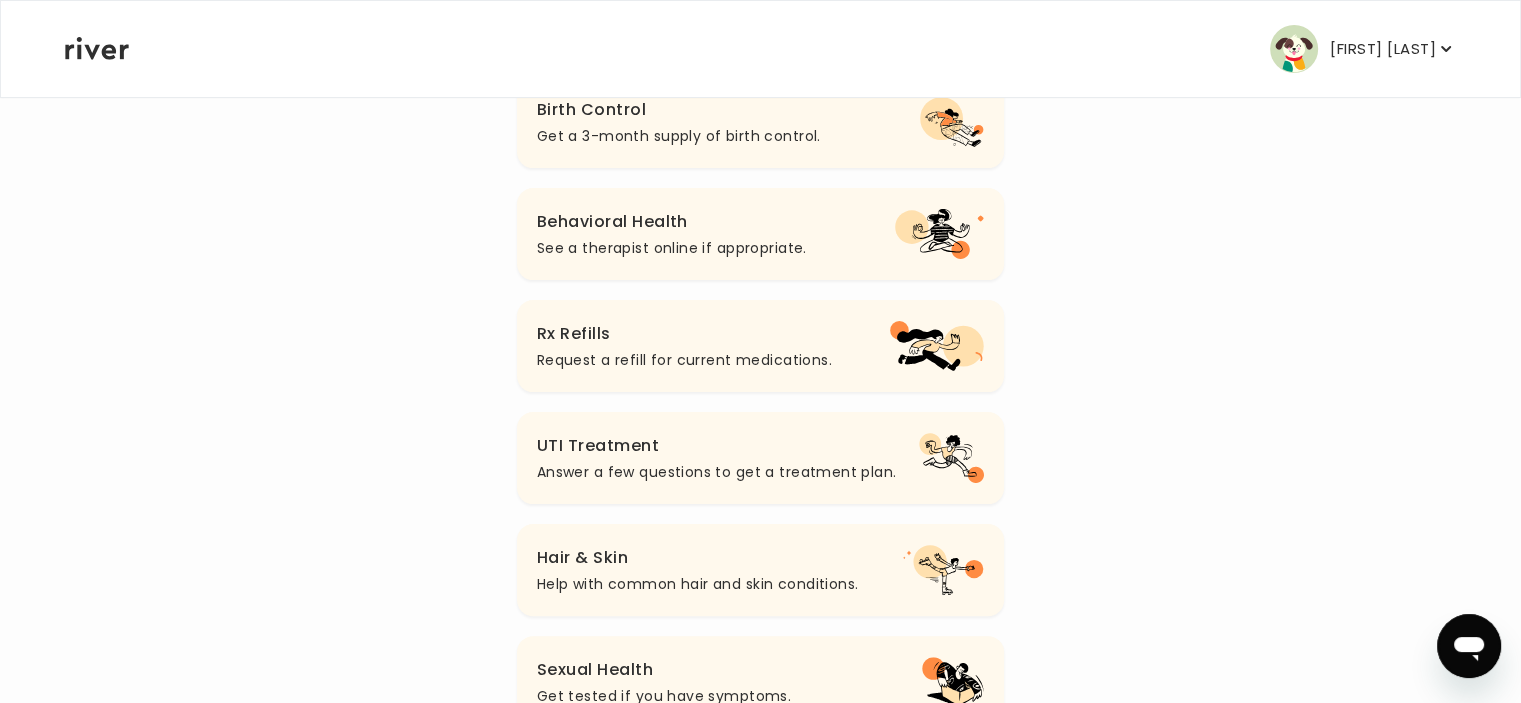 click on "Rx Refills" at bounding box center [684, 334] 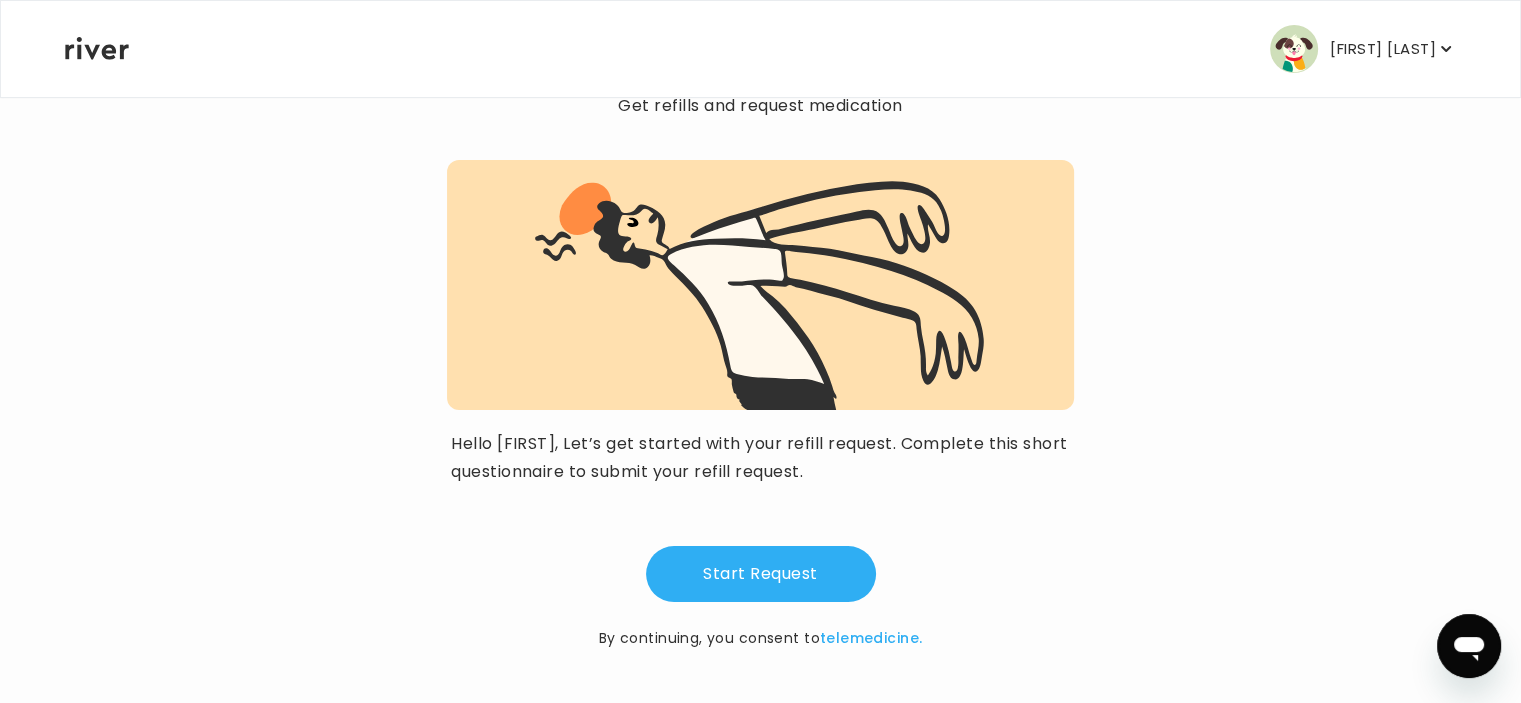 scroll, scrollTop: 143, scrollLeft: 0, axis: vertical 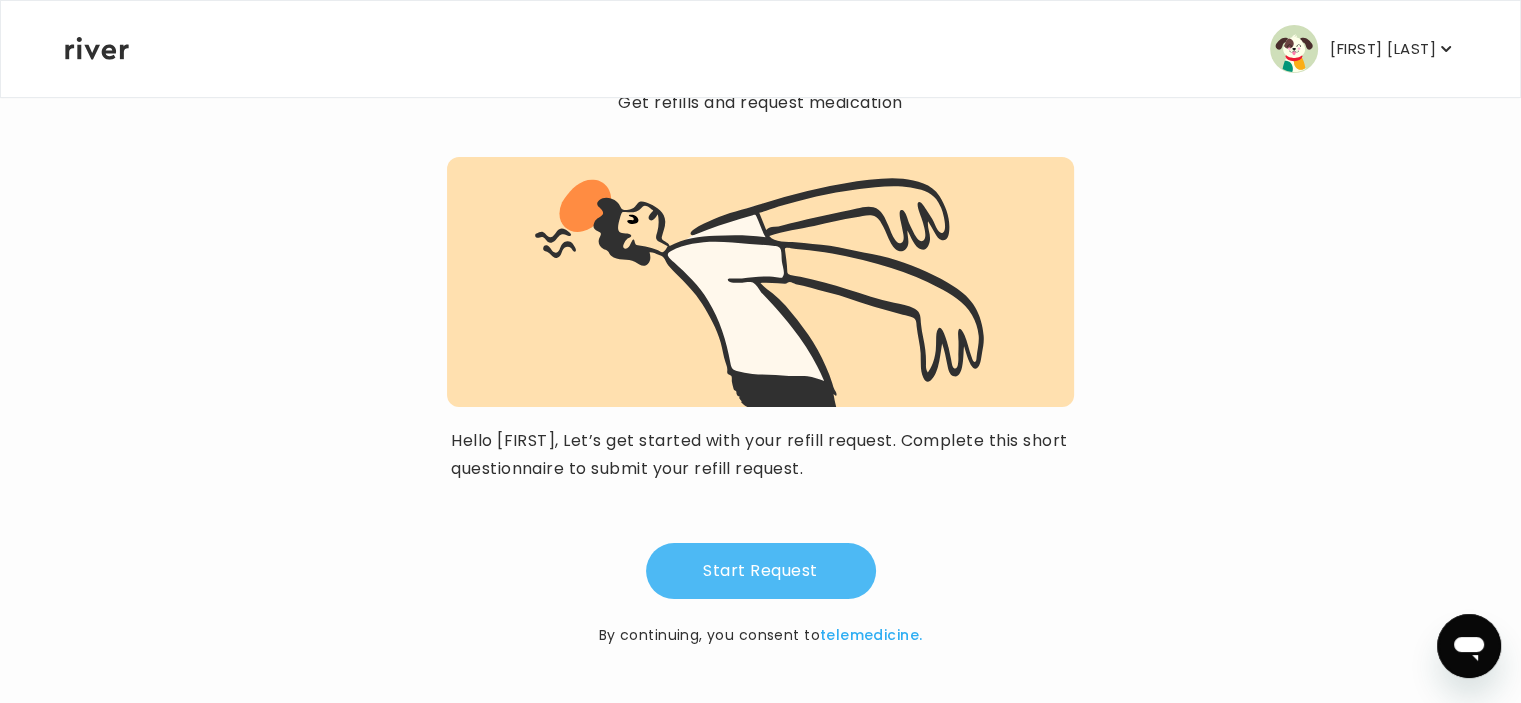 click on "Start Request" at bounding box center [761, 571] 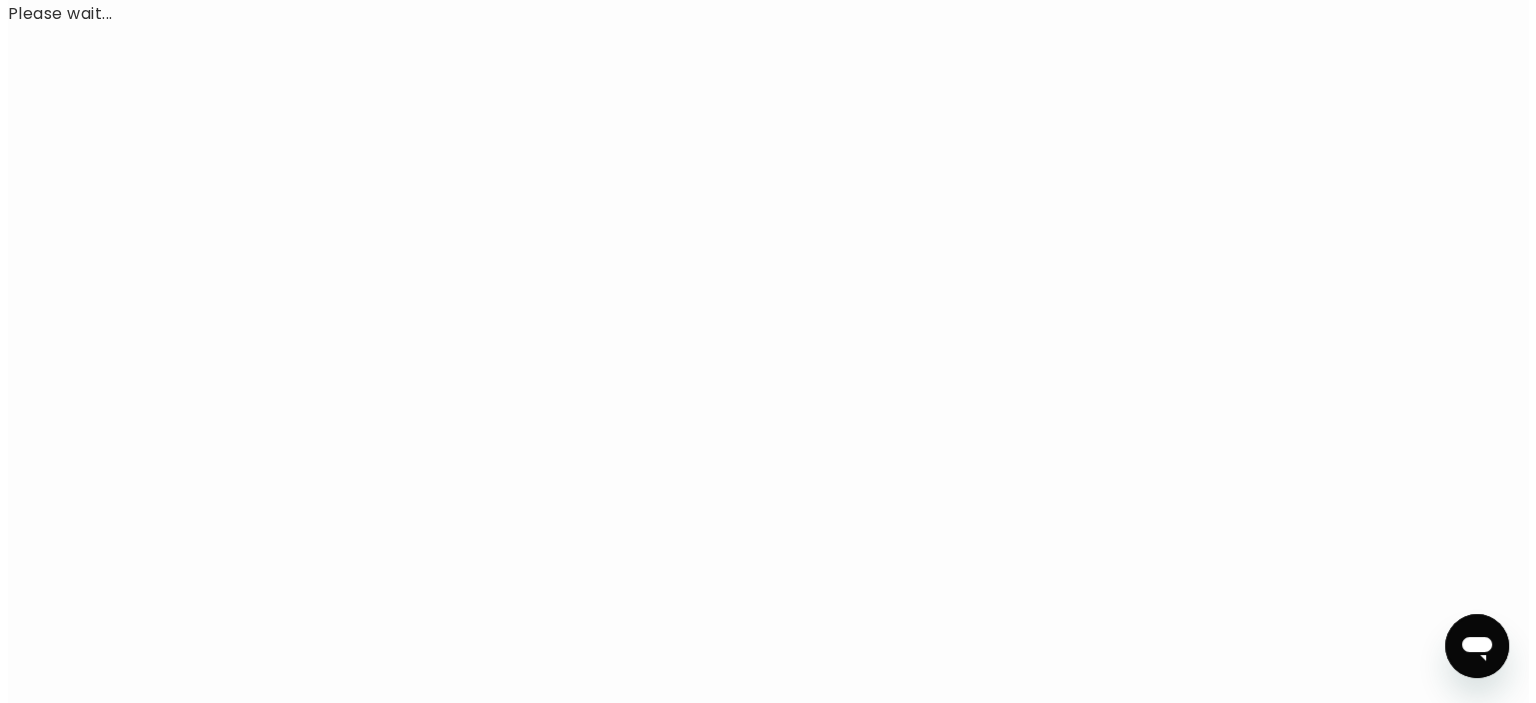 scroll, scrollTop: 0, scrollLeft: 0, axis: both 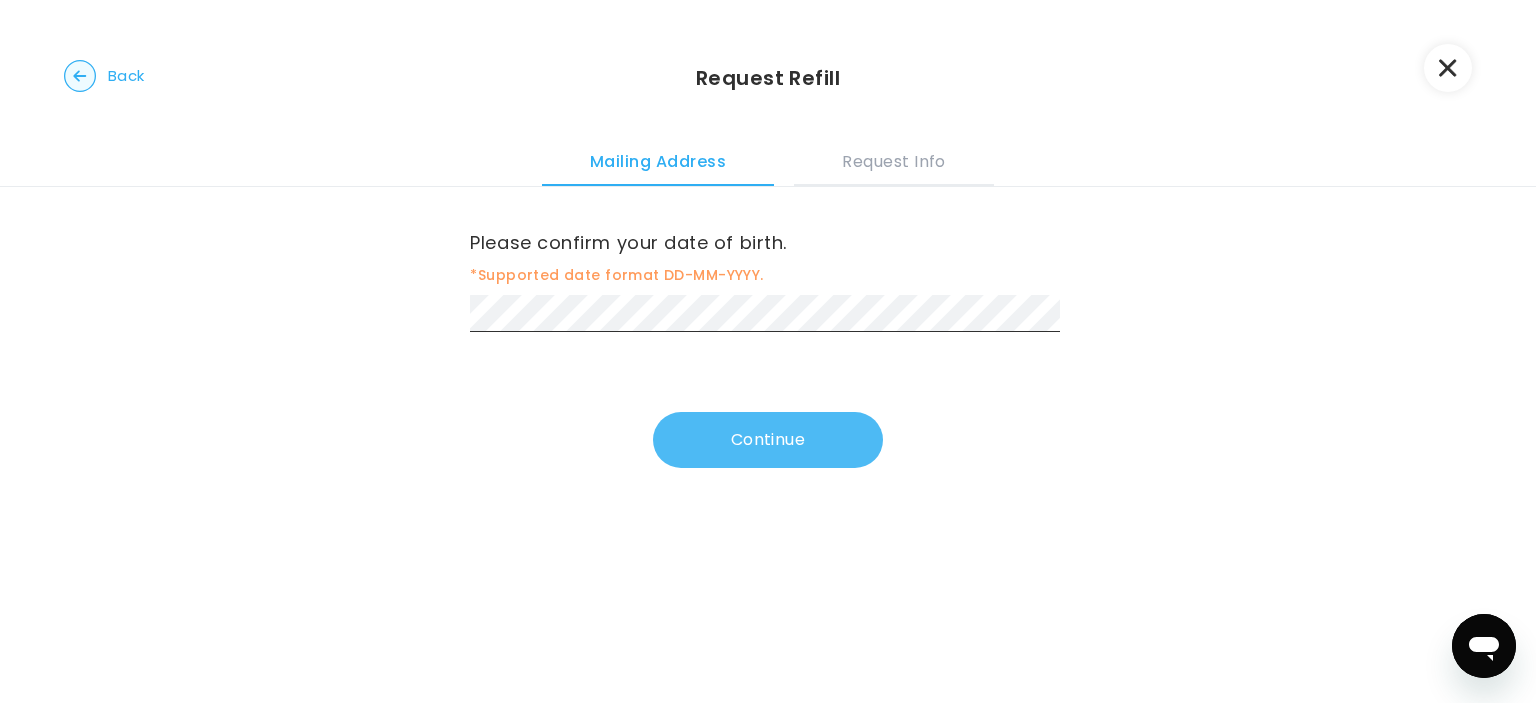 click on "Continue" at bounding box center [768, 440] 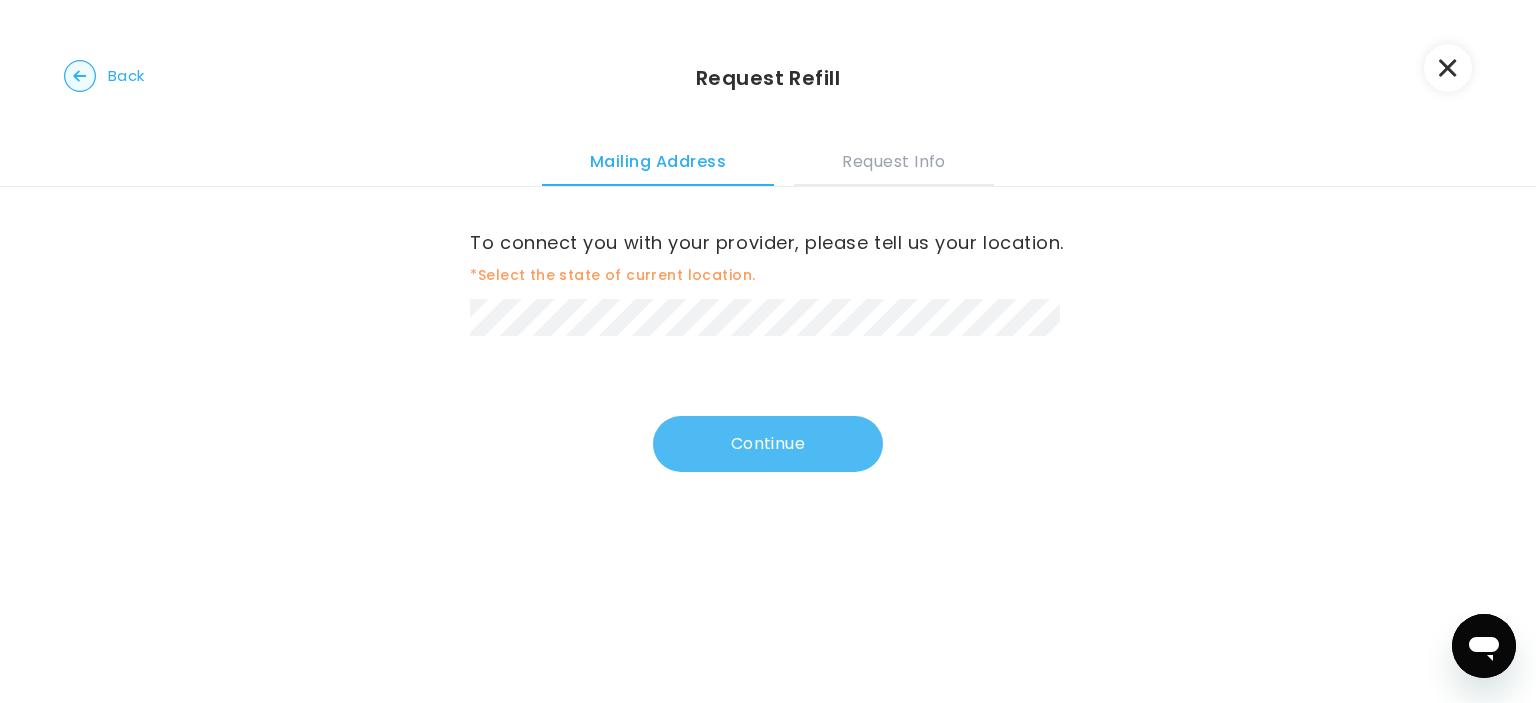 click on "Continue" at bounding box center [768, 444] 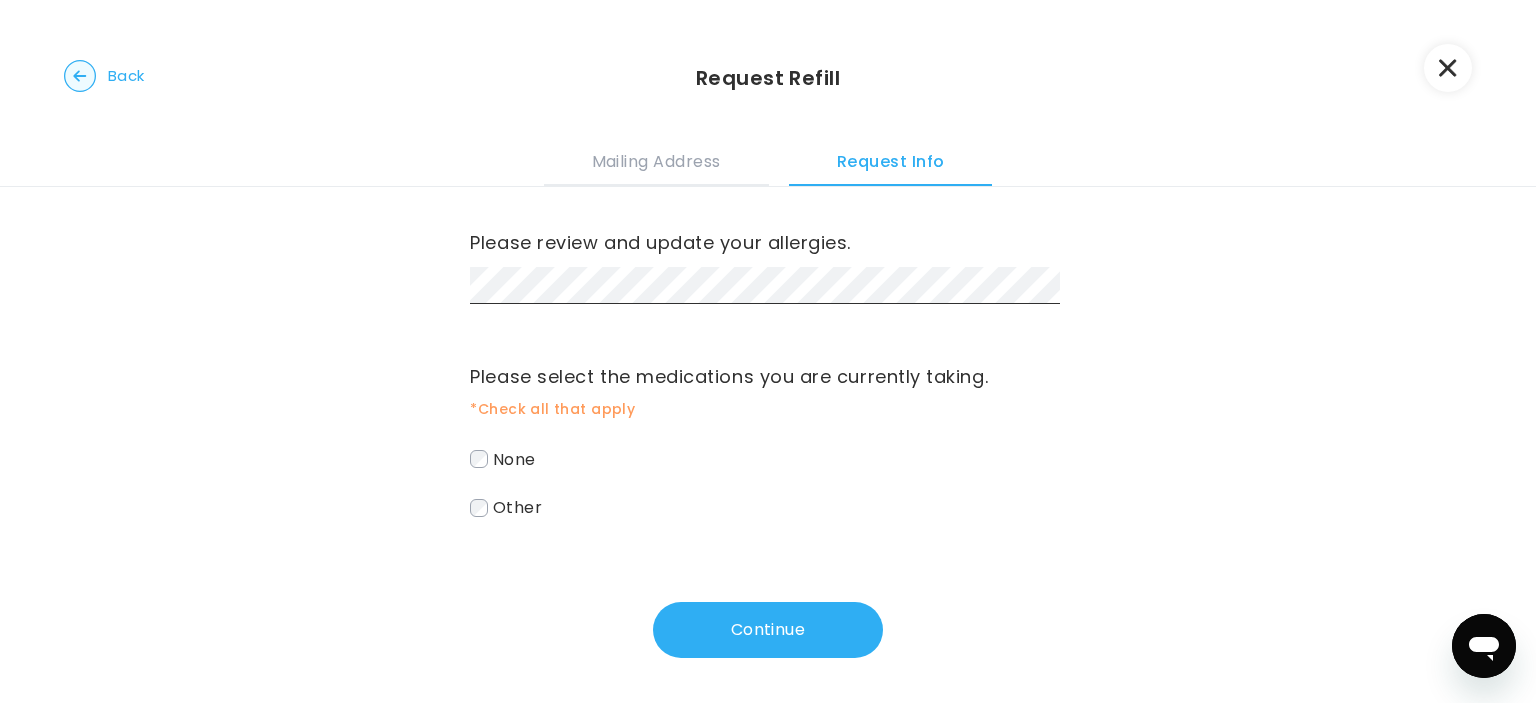 click on "Other" at bounding box center [767, 507] 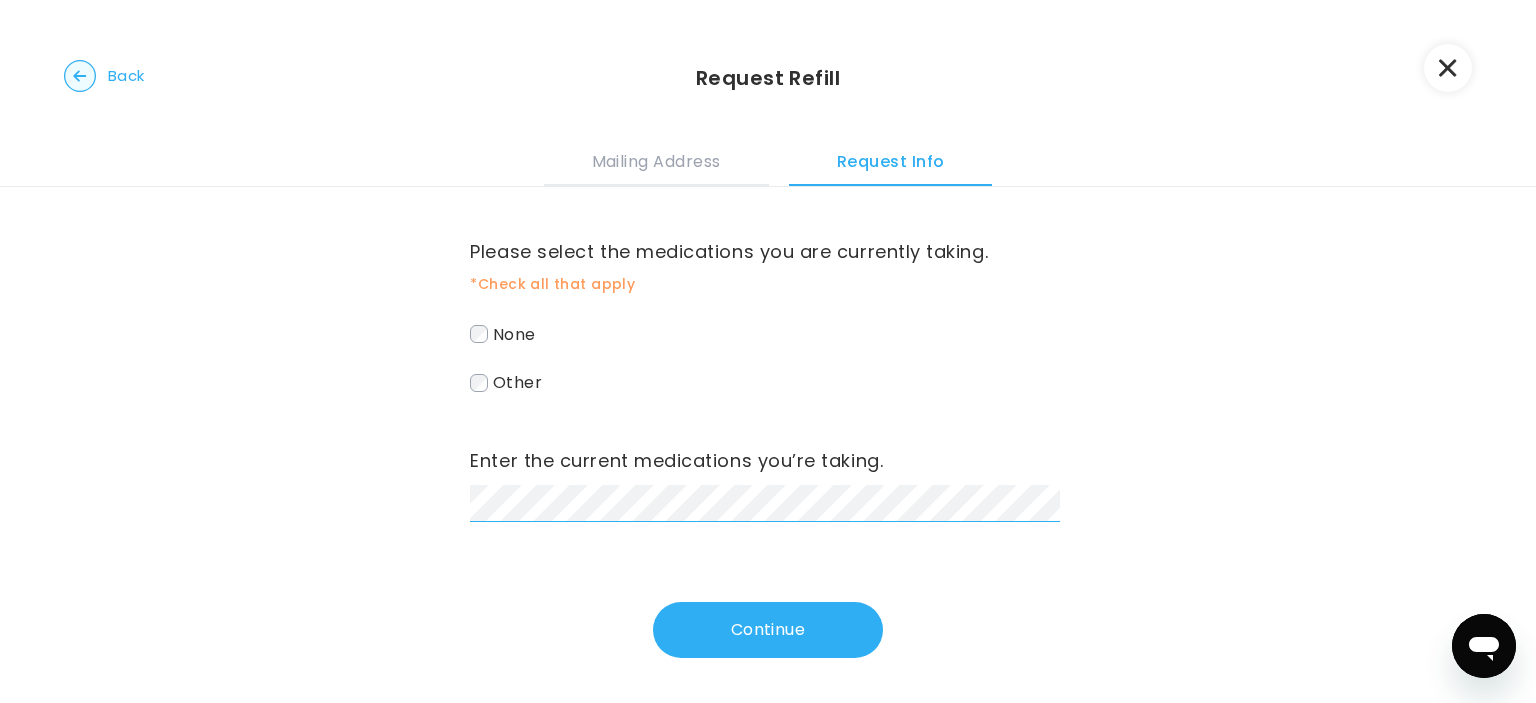 scroll, scrollTop: 129, scrollLeft: 0, axis: vertical 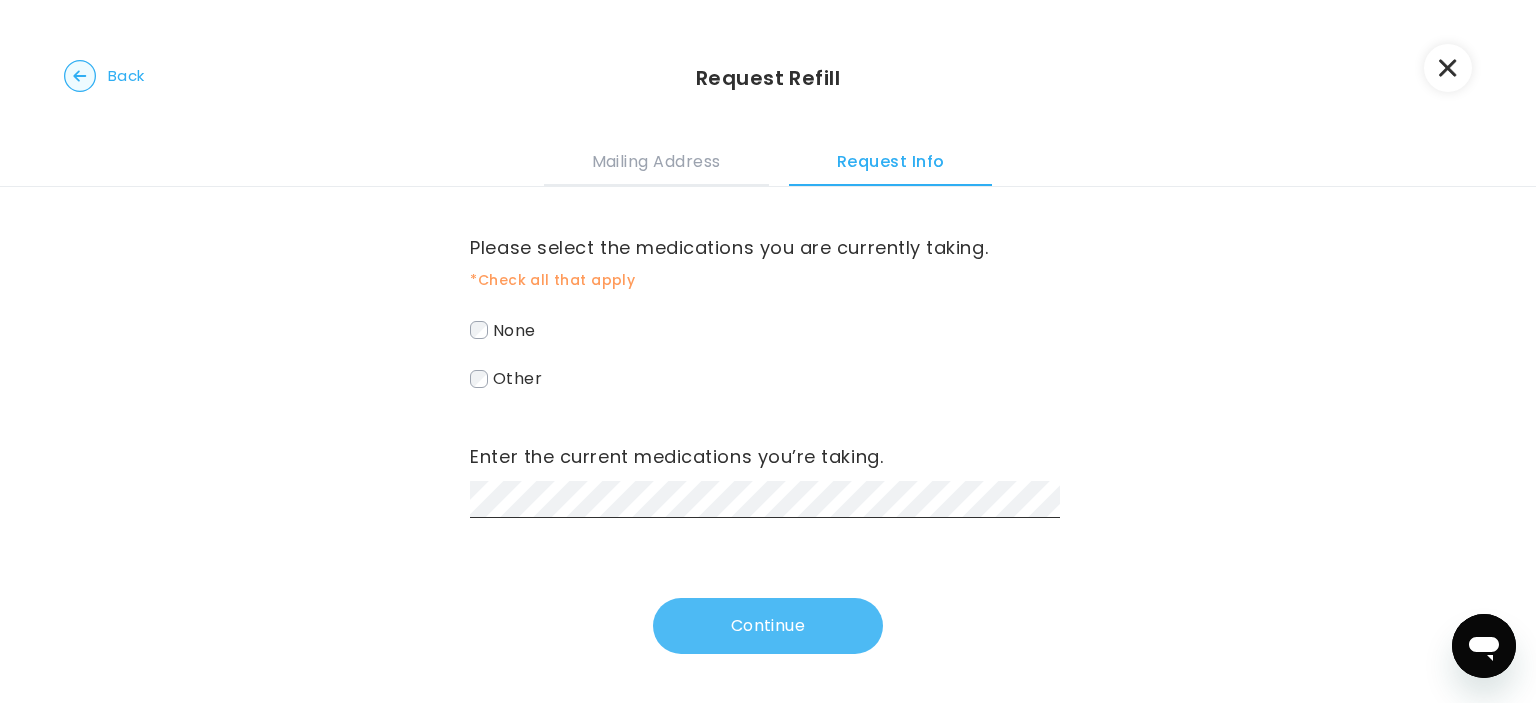 click on "Continue" at bounding box center [768, 626] 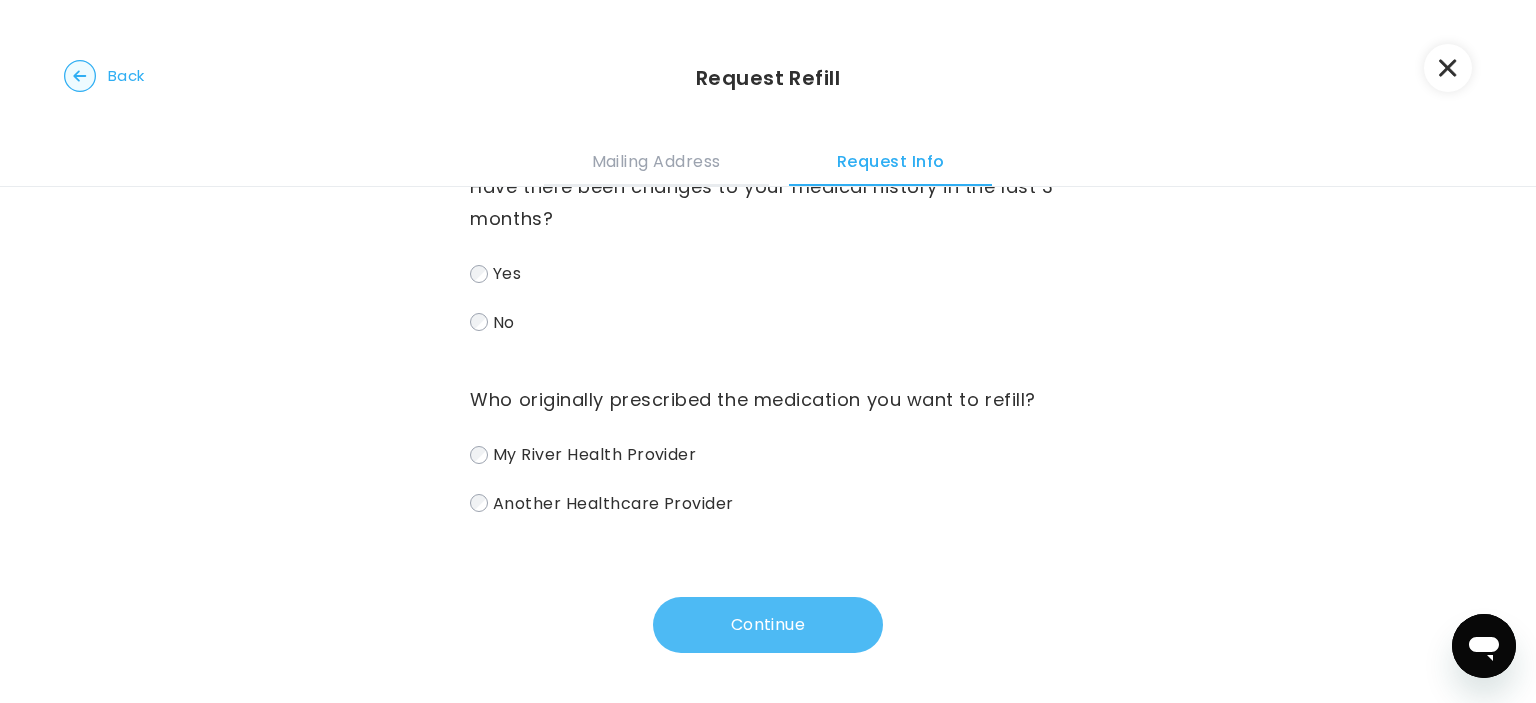 scroll, scrollTop: 0, scrollLeft: 0, axis: both 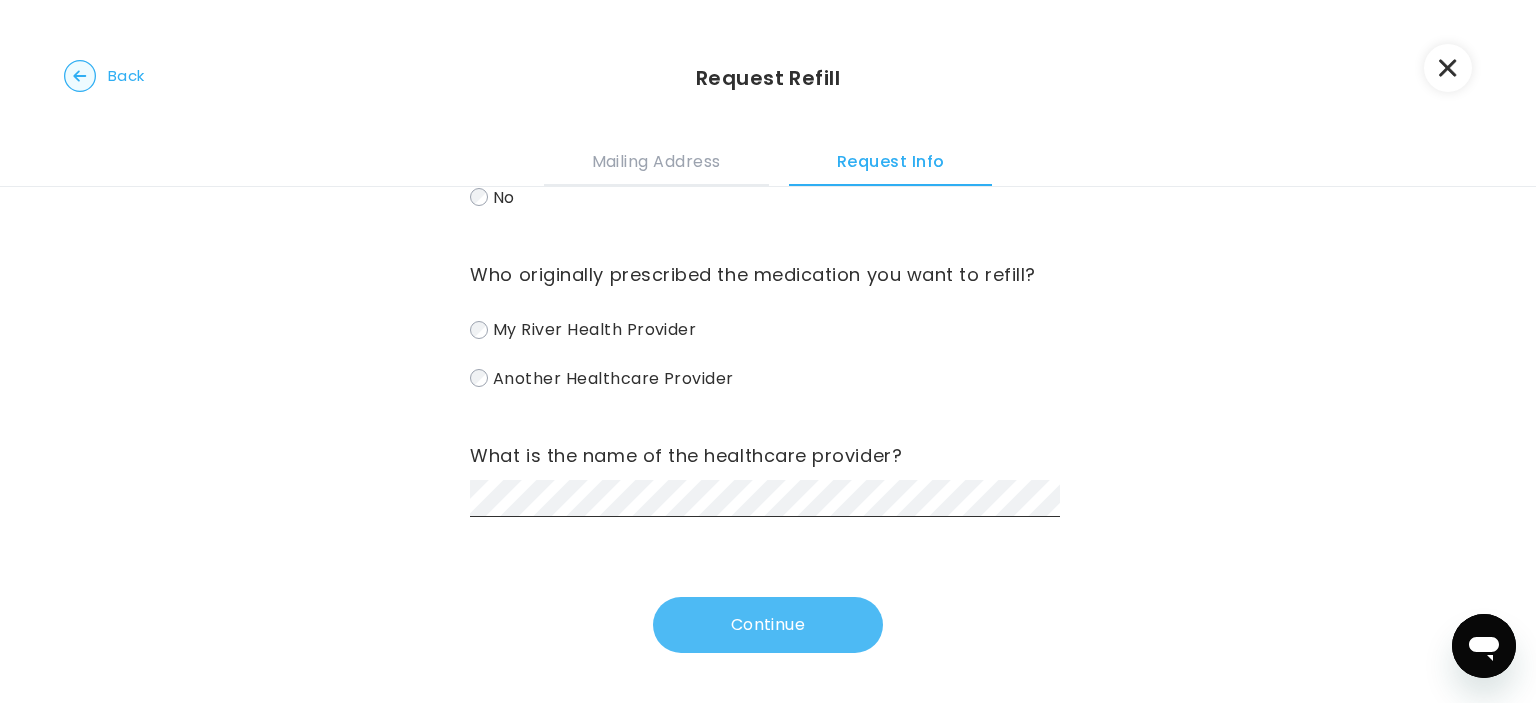 click on "Continue" at bounding box center (768, 625) 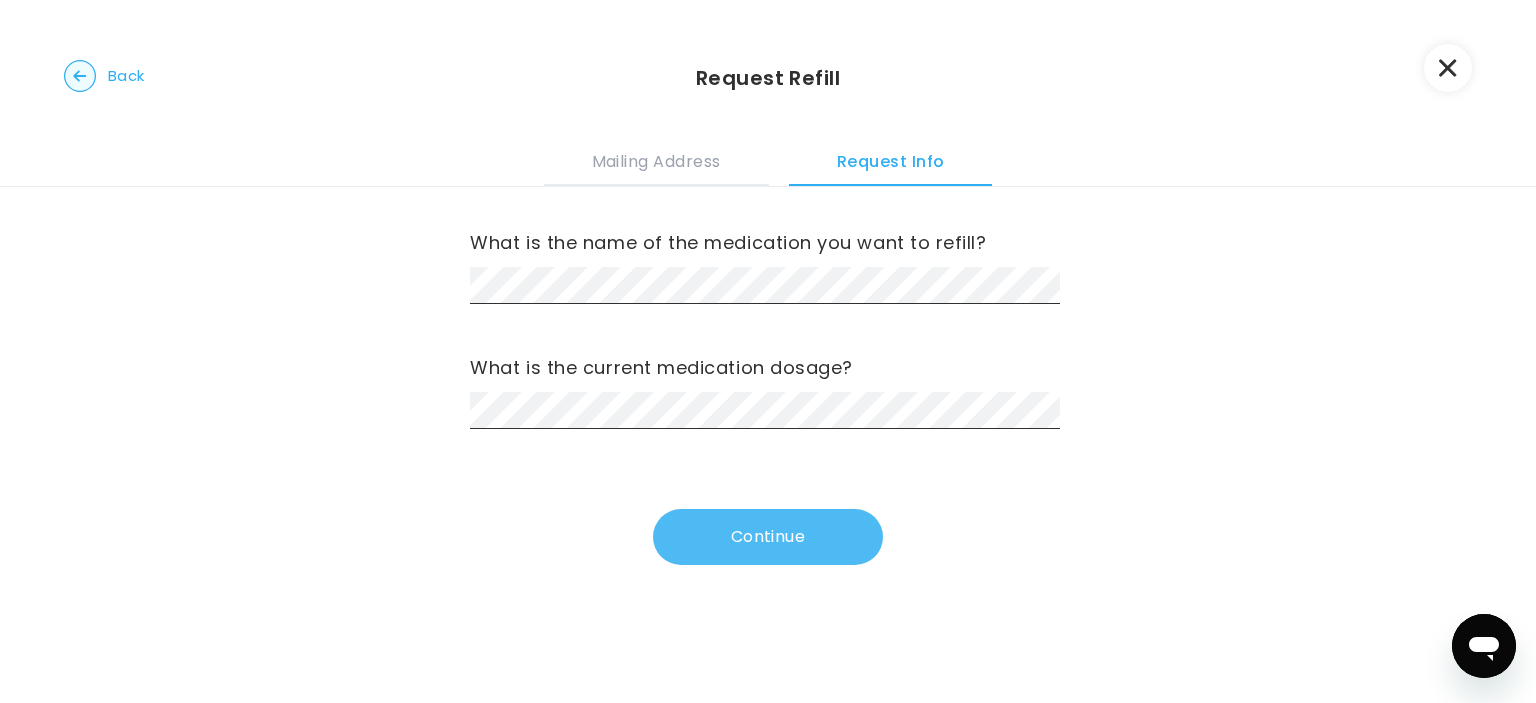 click on "Continue" at bounding box center [768, 537] 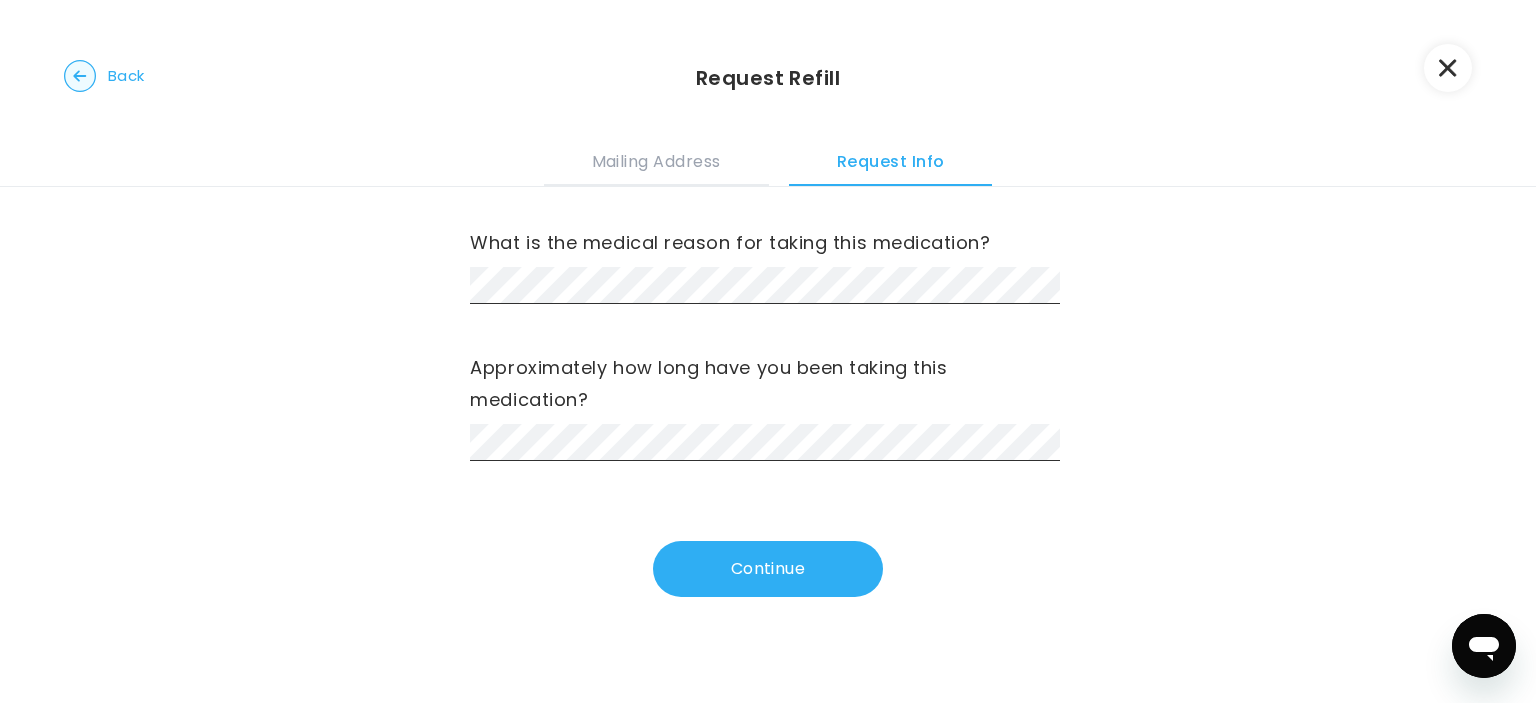 click on "Continue" at bounding box center [768, 569] 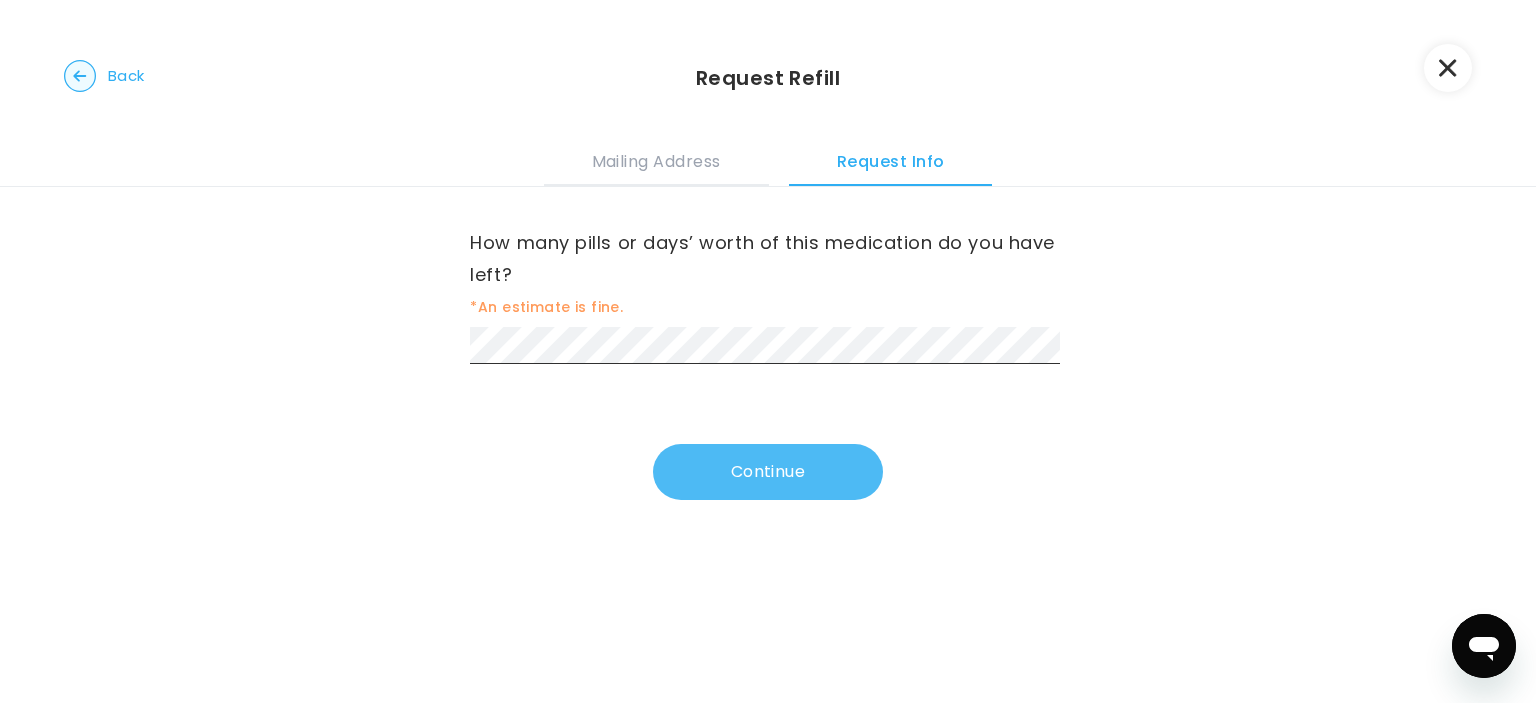 click on "Continue" at bounding box center (768, 472) 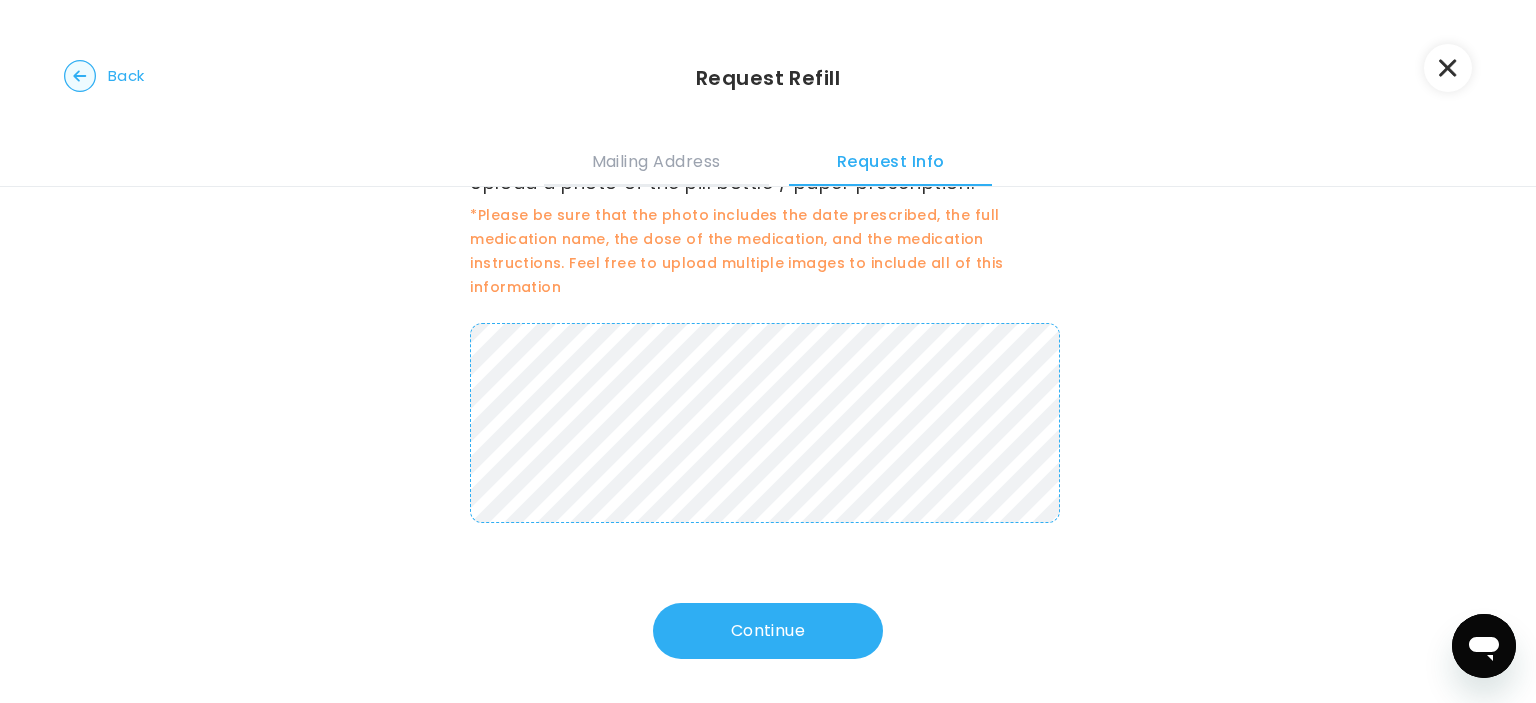 scroll, scrollTop: 65, scrollLeft: 0, axis: vertical 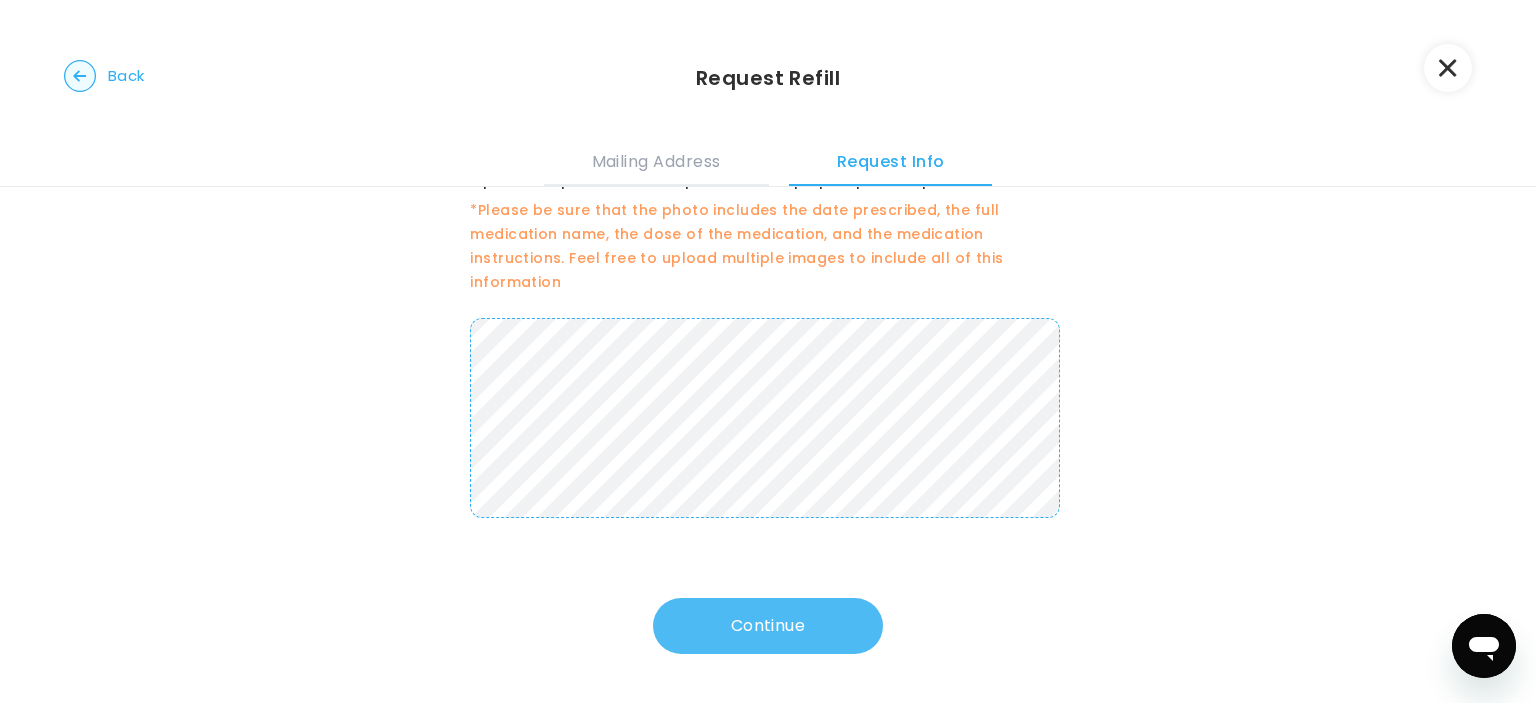 click on "Continue" at bounding box center (768, 626) 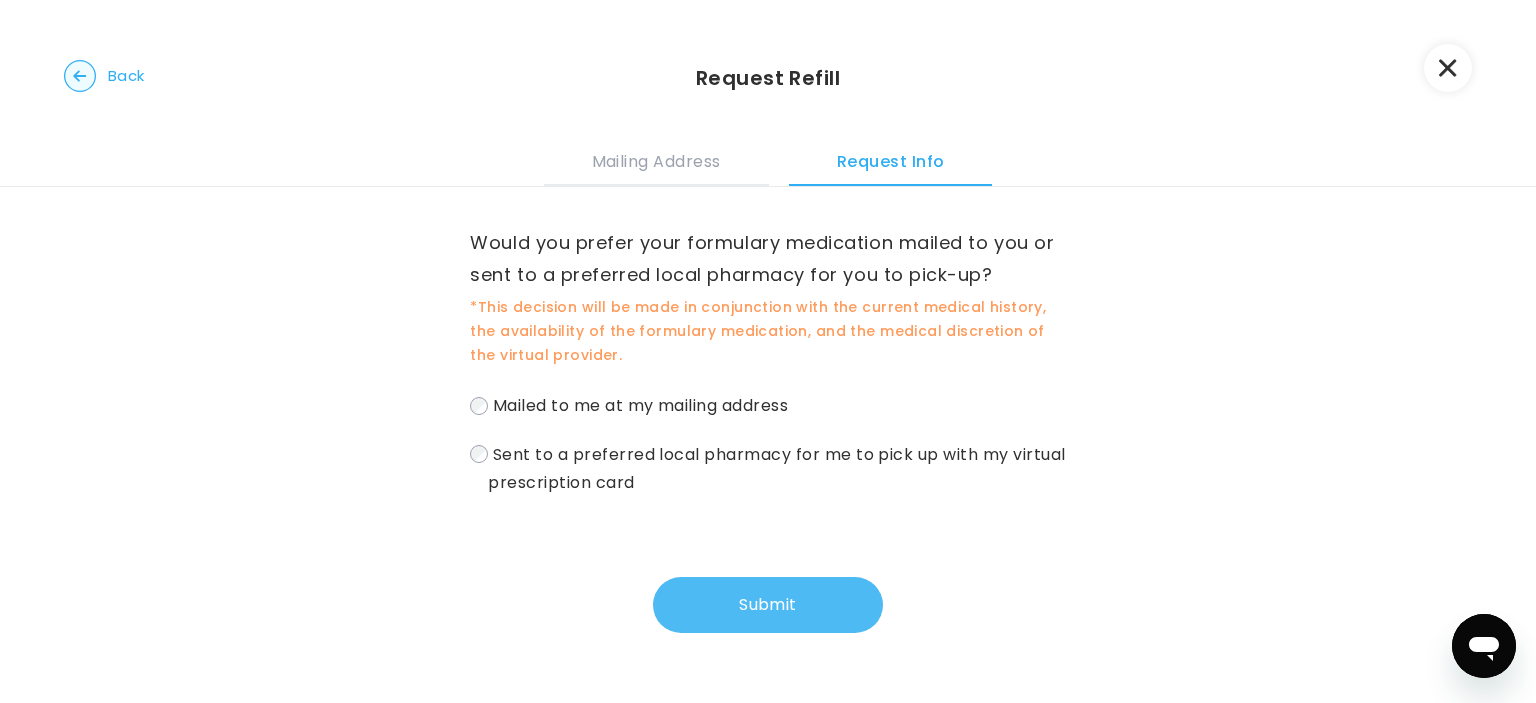 click on "Submit" at bounding box center (768, 605) 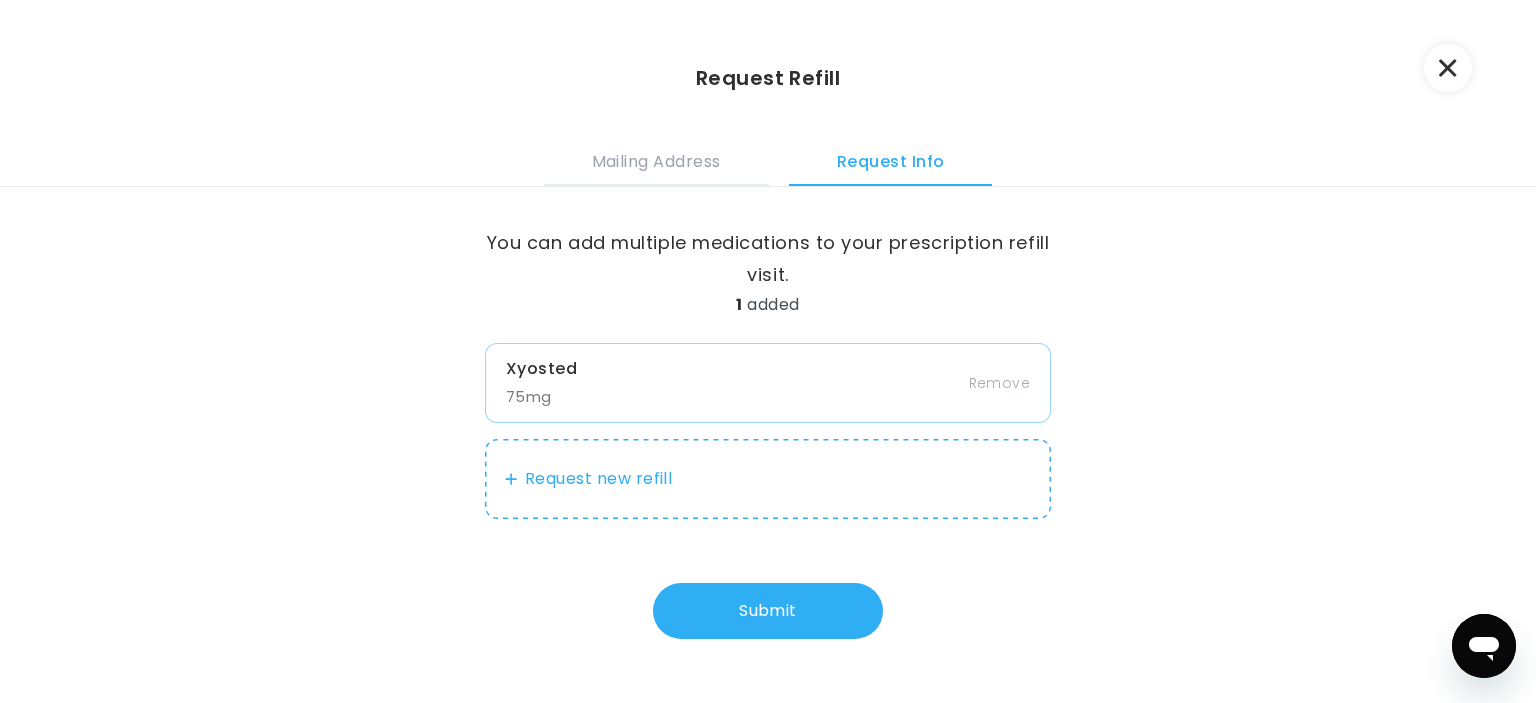 click on "Request new refill" at bounding box center [768, 479] 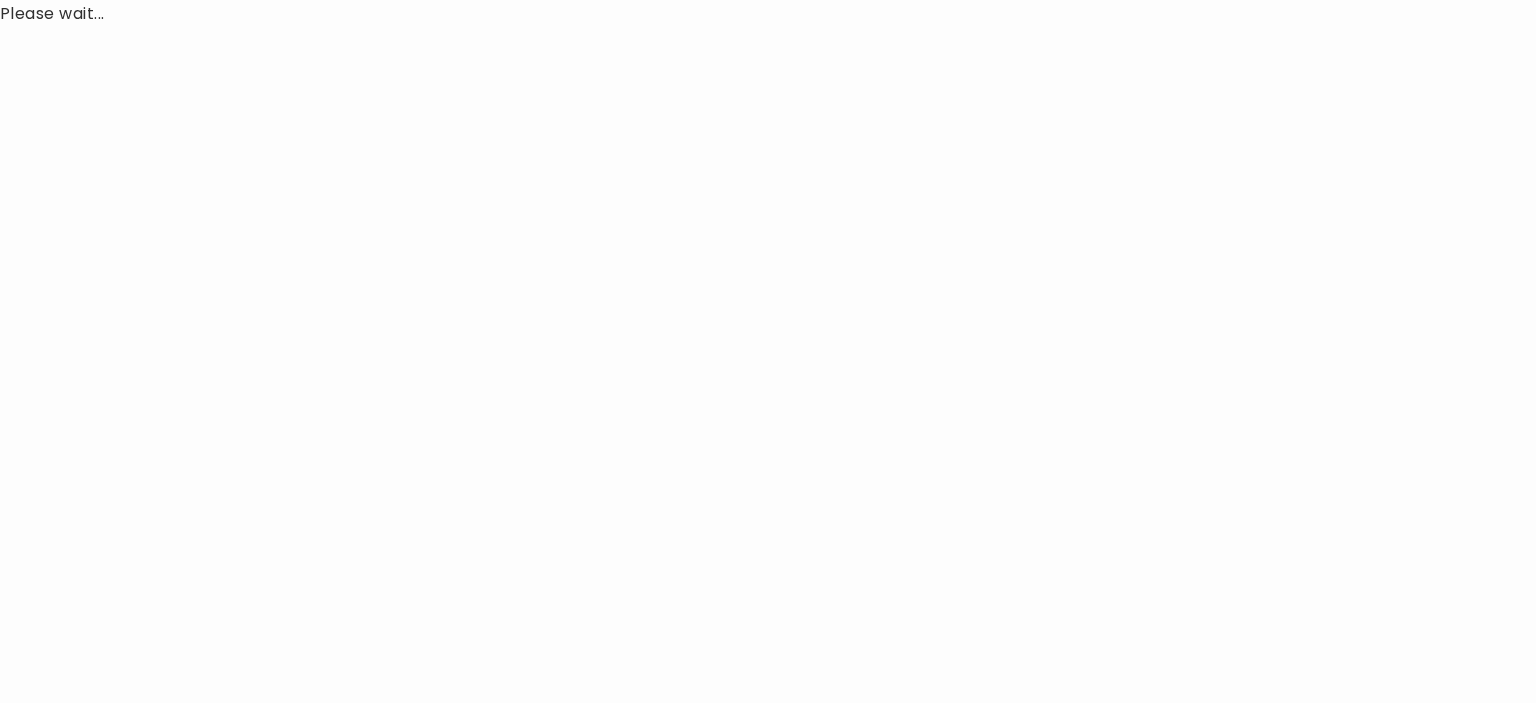scroll, scrollTop: 0, scrollLeft: 0, axis: both 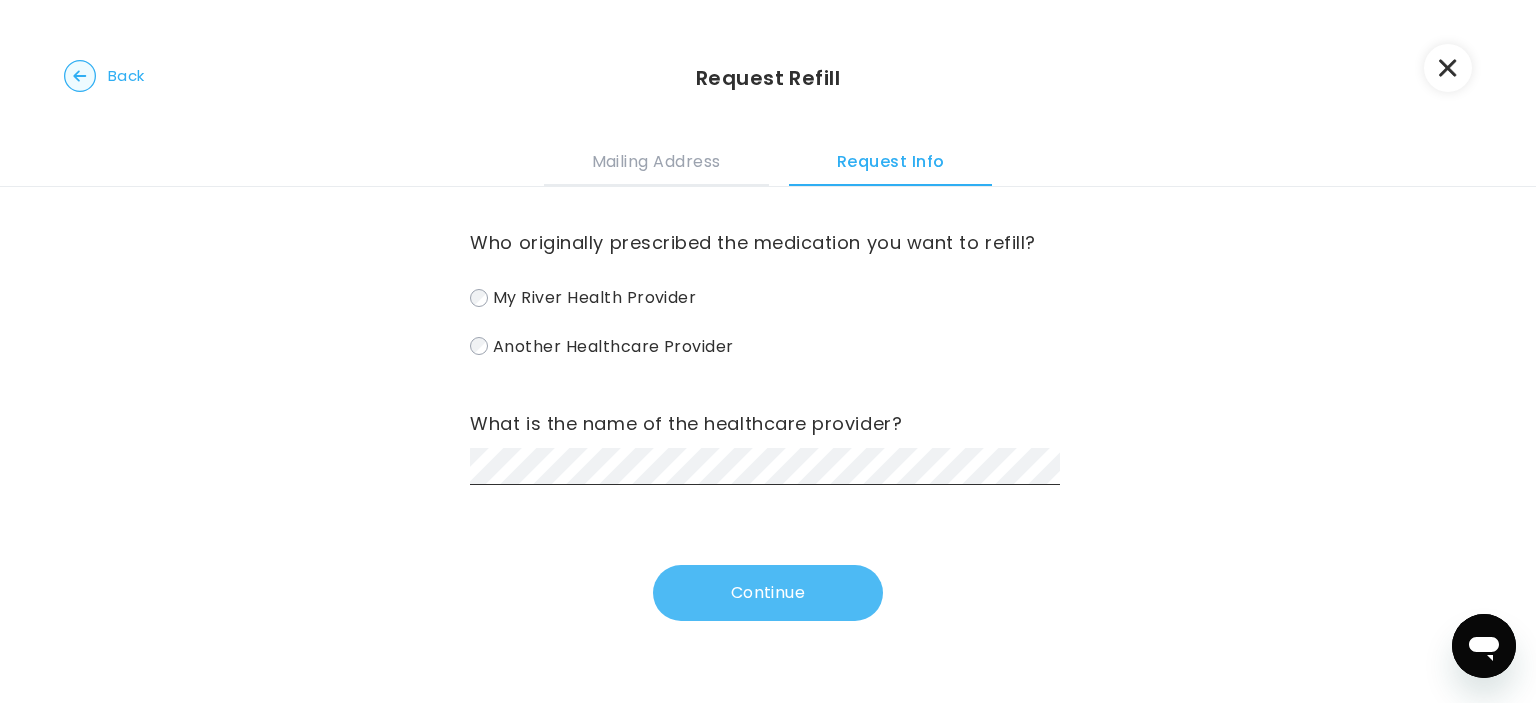 click on "Continue" at bounding box center (768, 593) 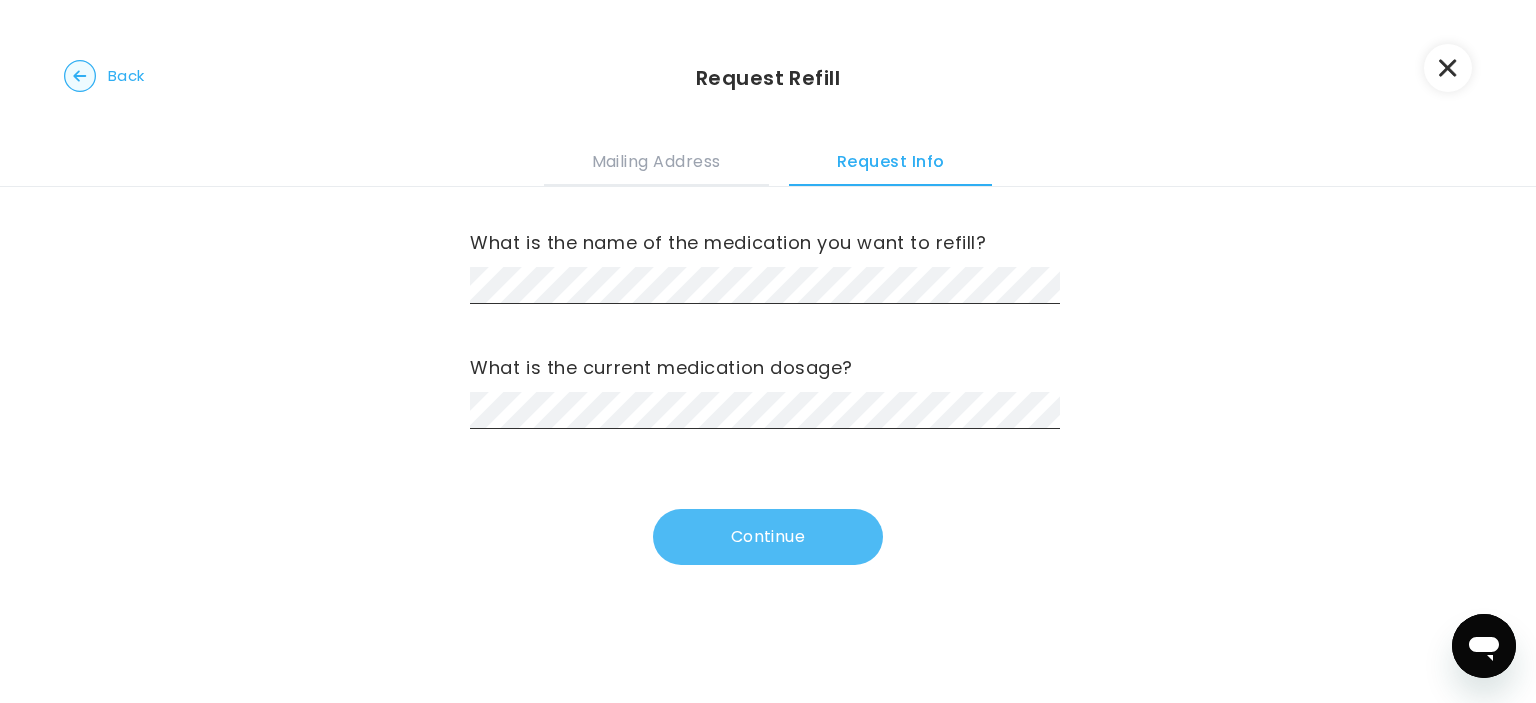 click on "Continue" at bounding box center (768, 537) 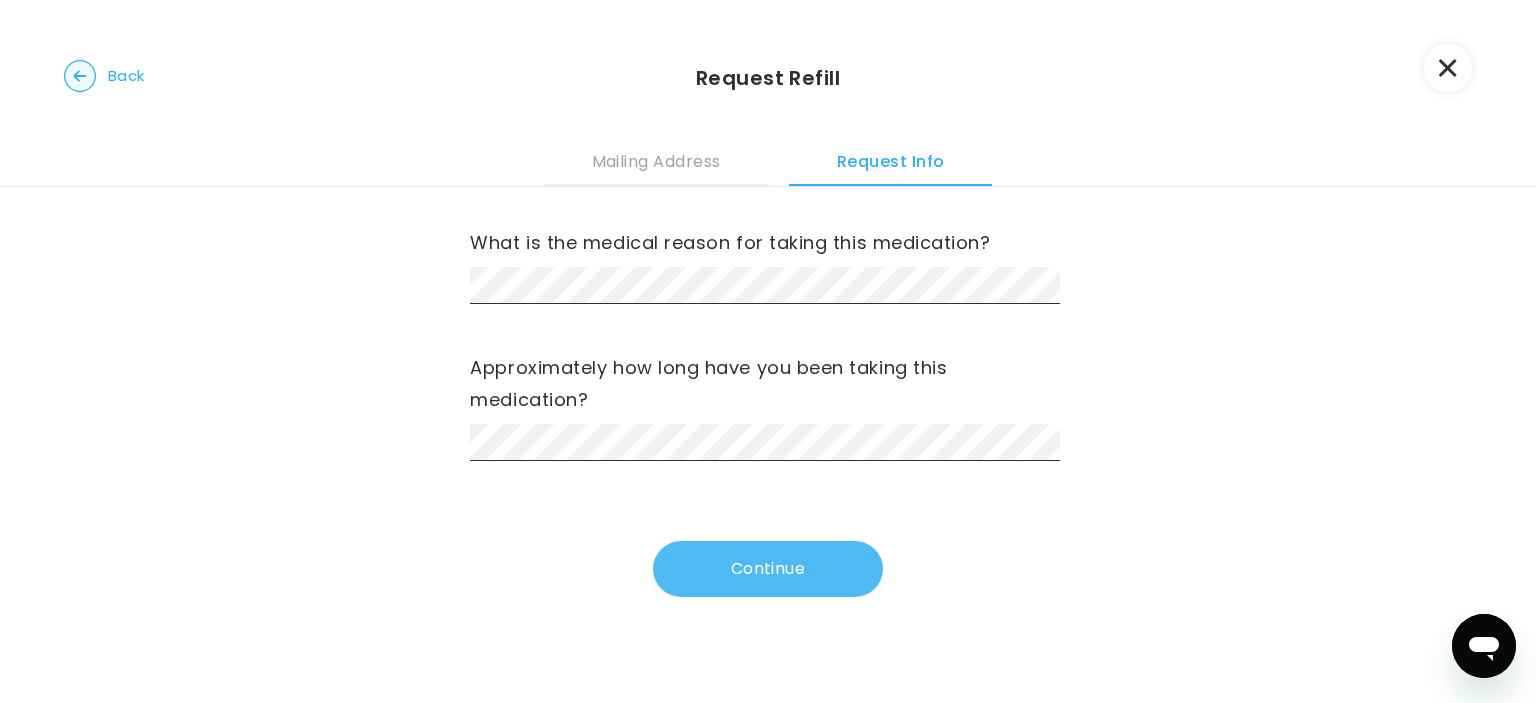 click on "Continue" at bounding box center (768, 569) 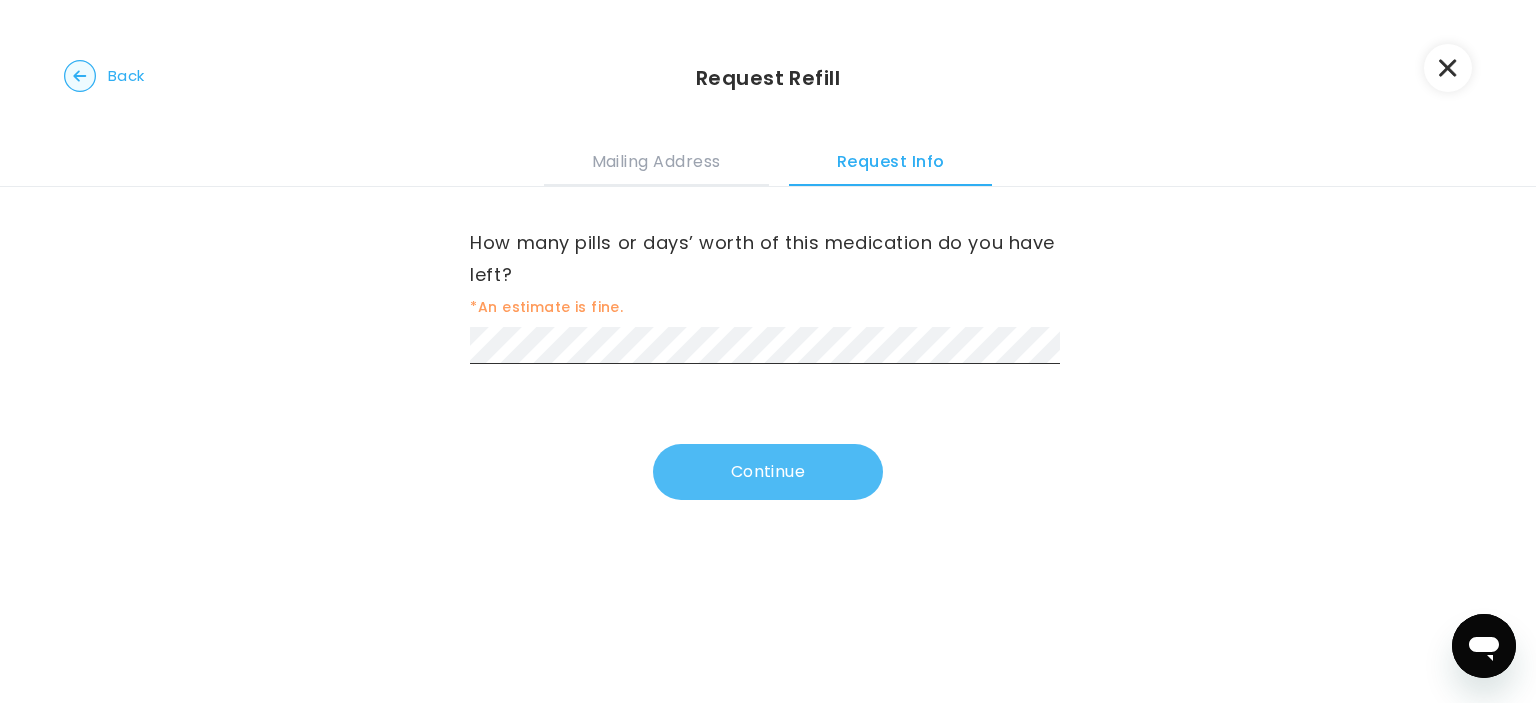 click on "Continue" at bounding box center [768, 472] 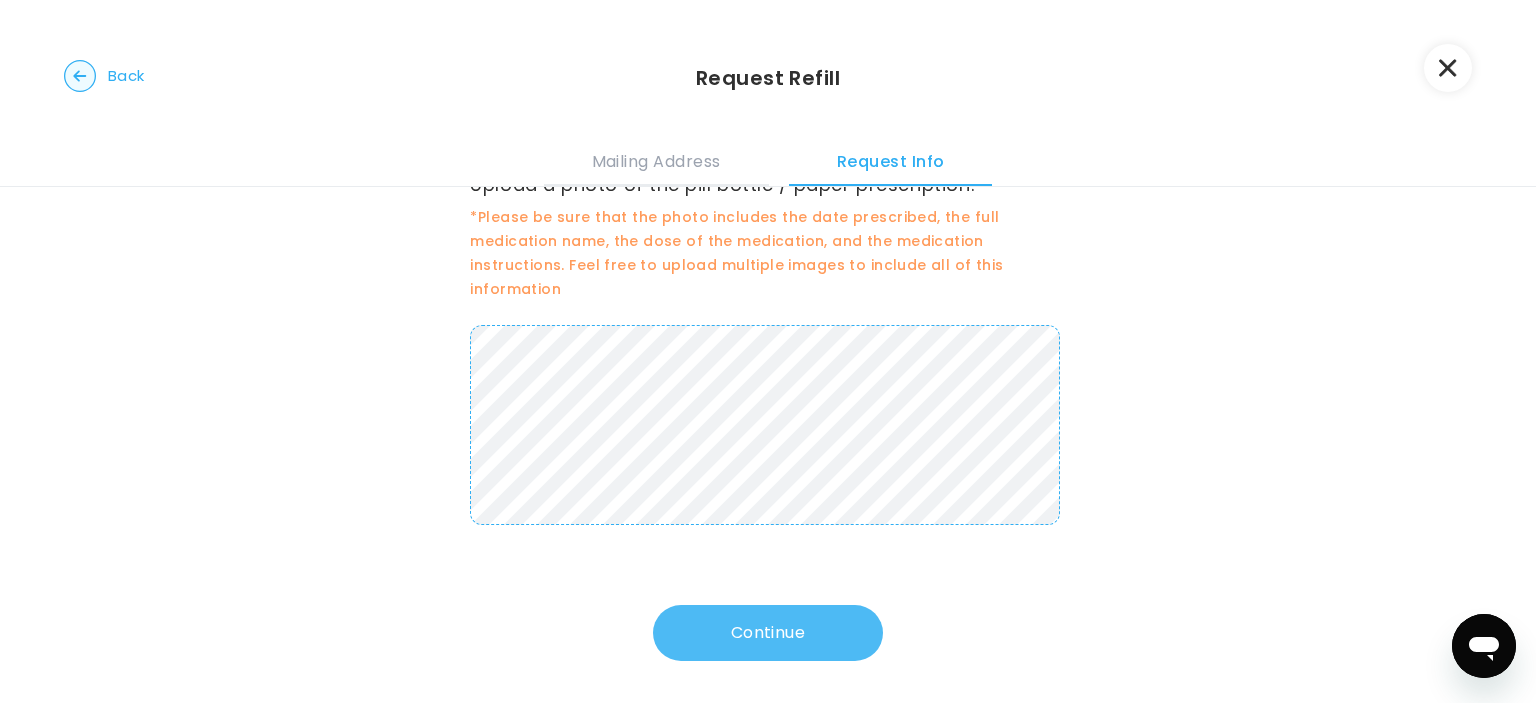 scroll, scrollTop: 65, scrollLeft: 0, axis: vertical 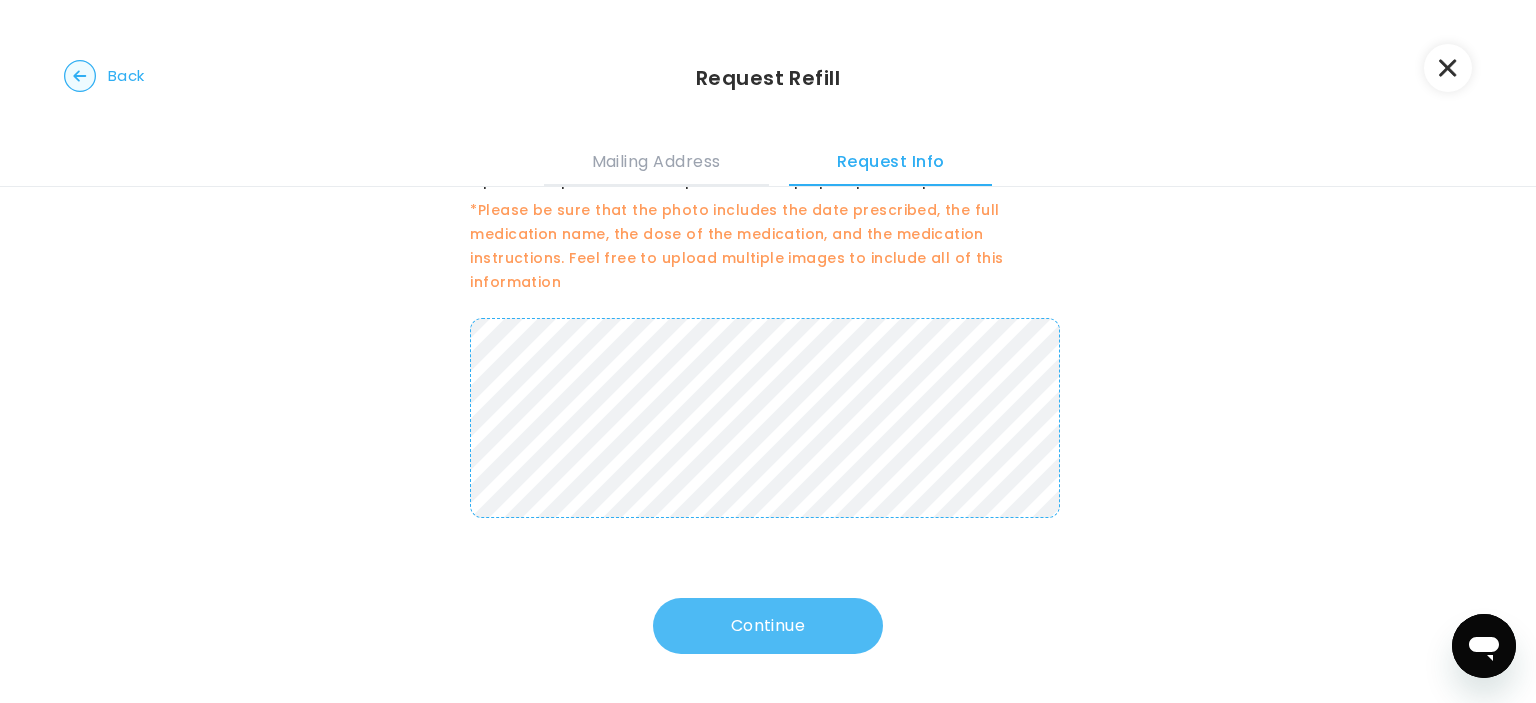 click on "Continue" at bounding box center [768, 626] 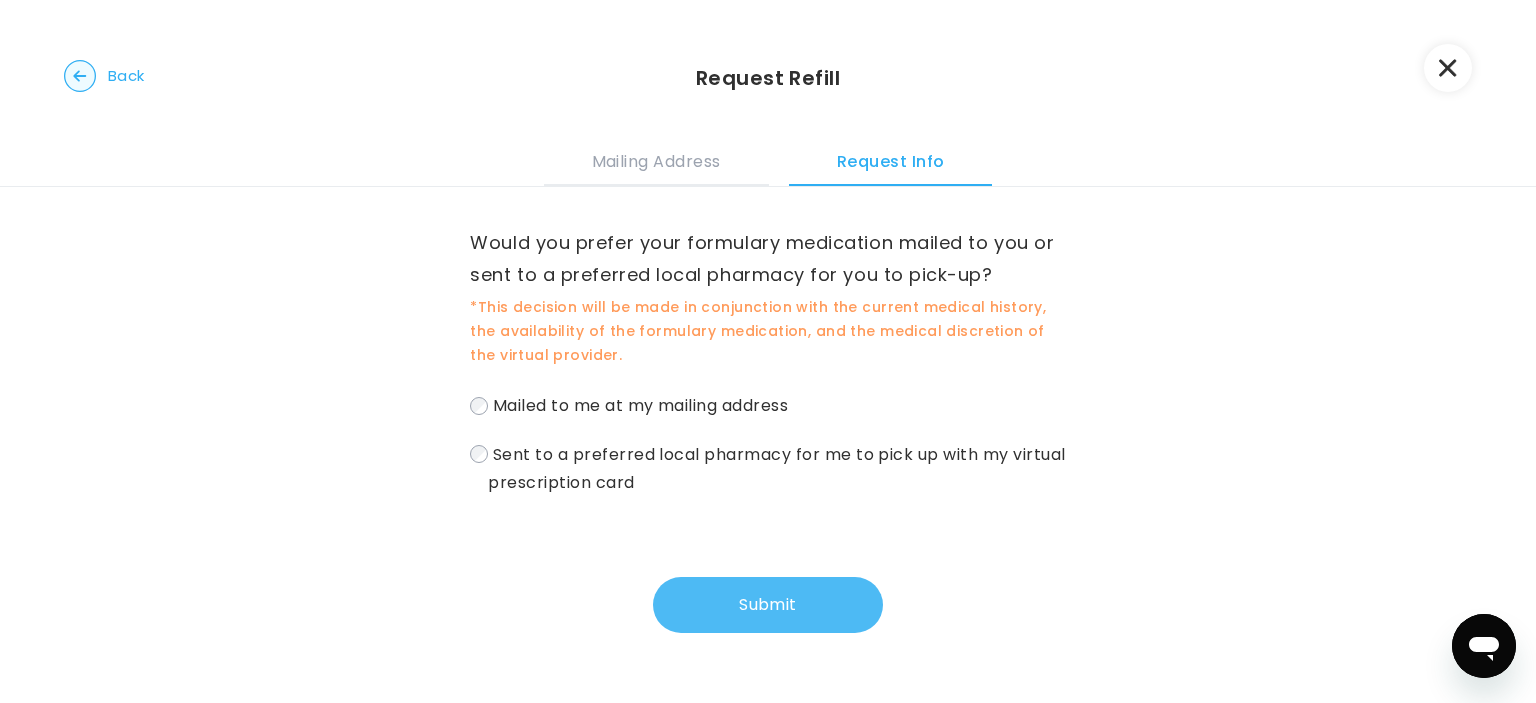 click on "Submit" at bounding box center (768, 605) 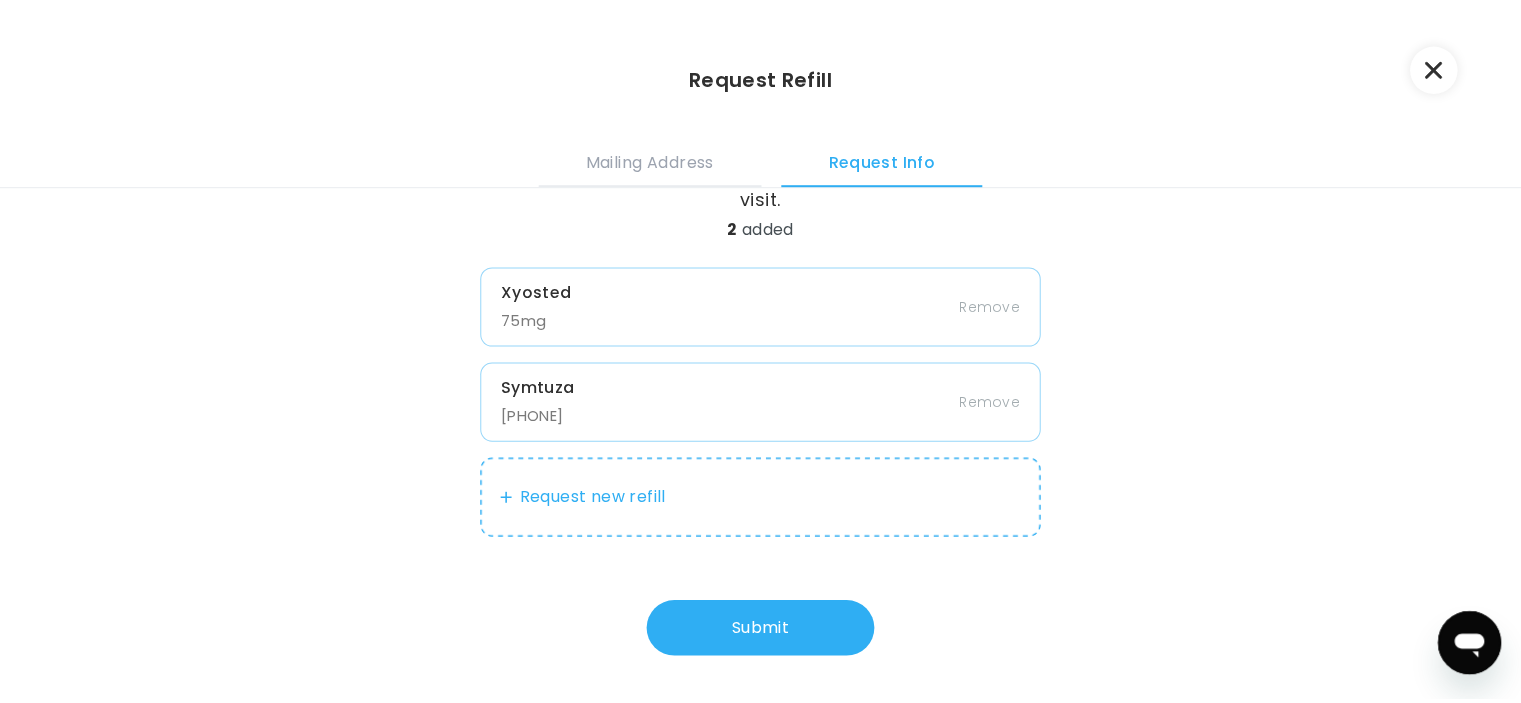 scroll, scrollTop: 81, scrollLeft: 0, axis: vertical 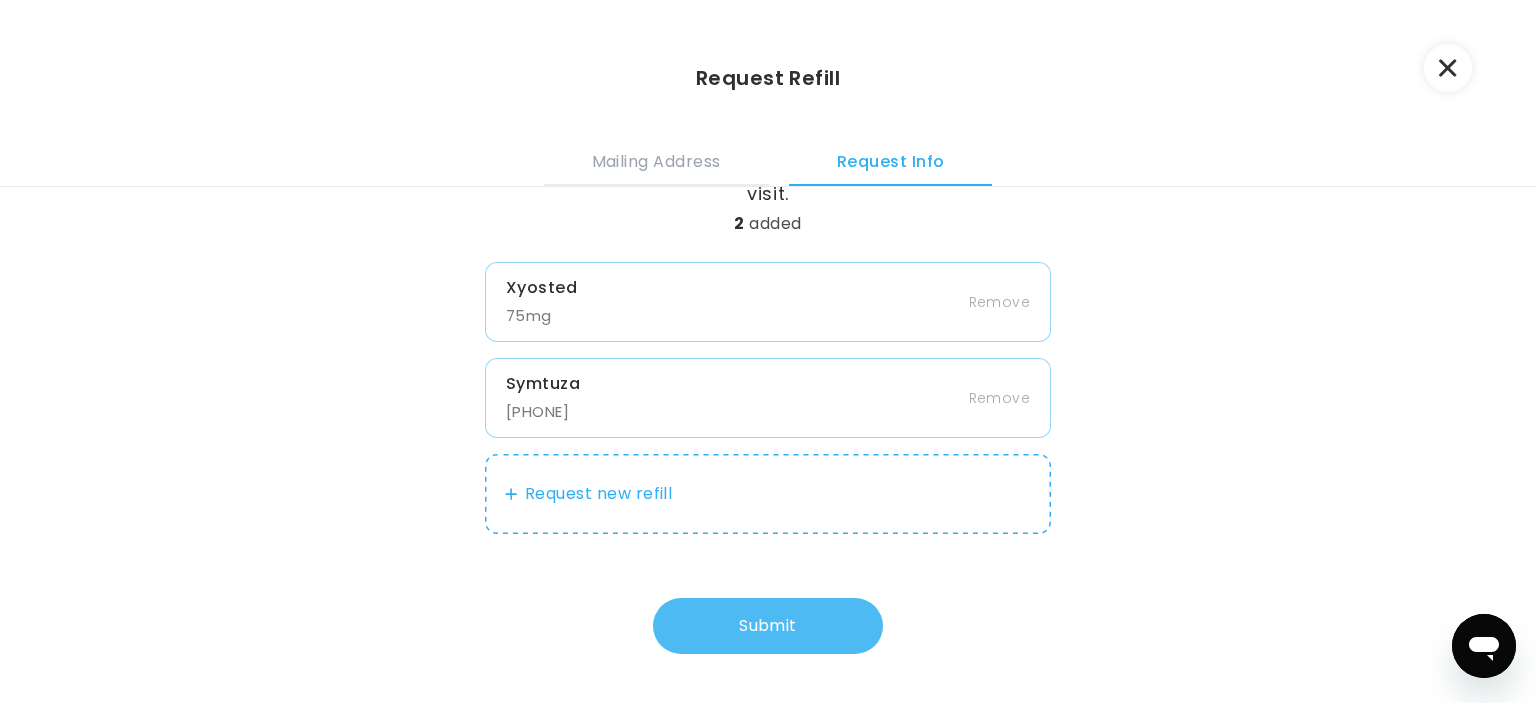 click on "Submit" at bounding box center [768, 626] 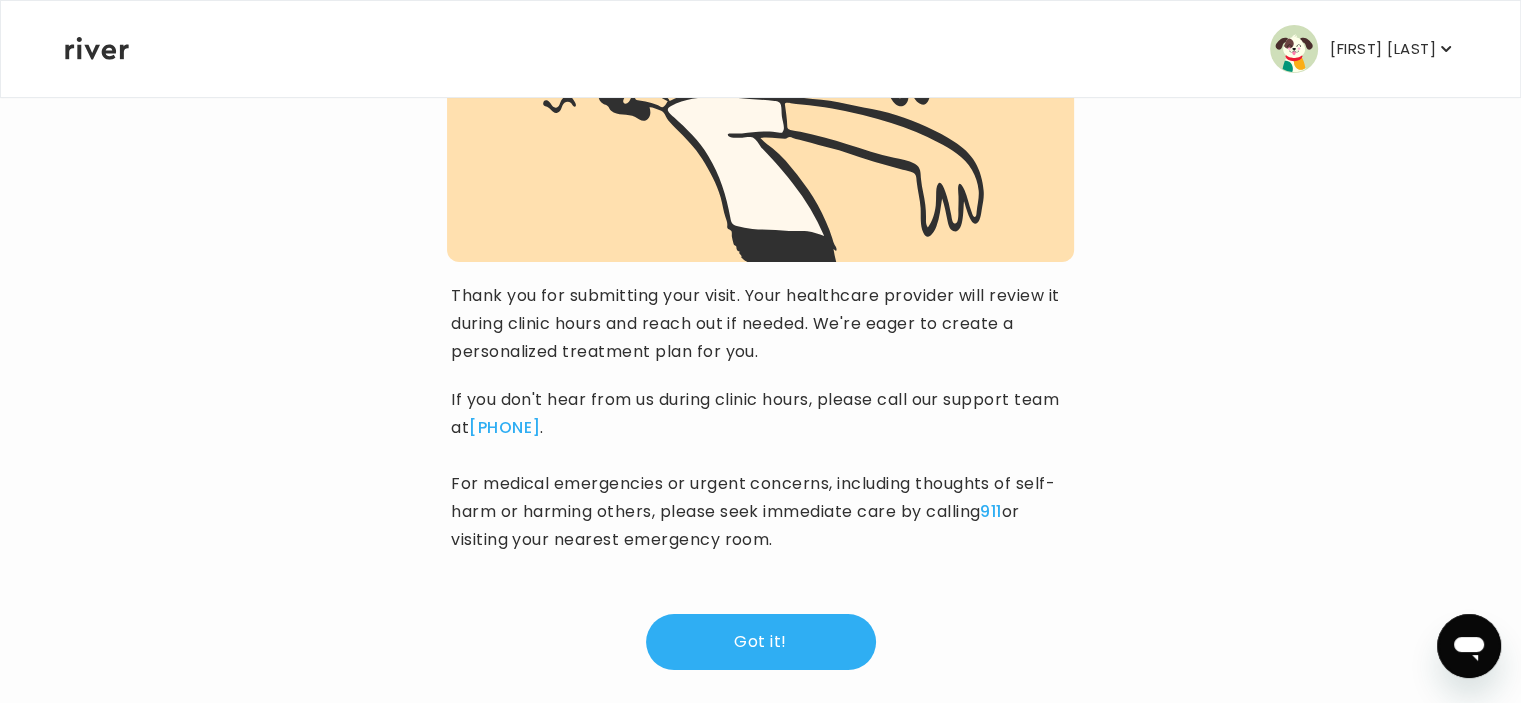 scroll, scrollTop: 271, scrollLeft: 0, axis: vertical 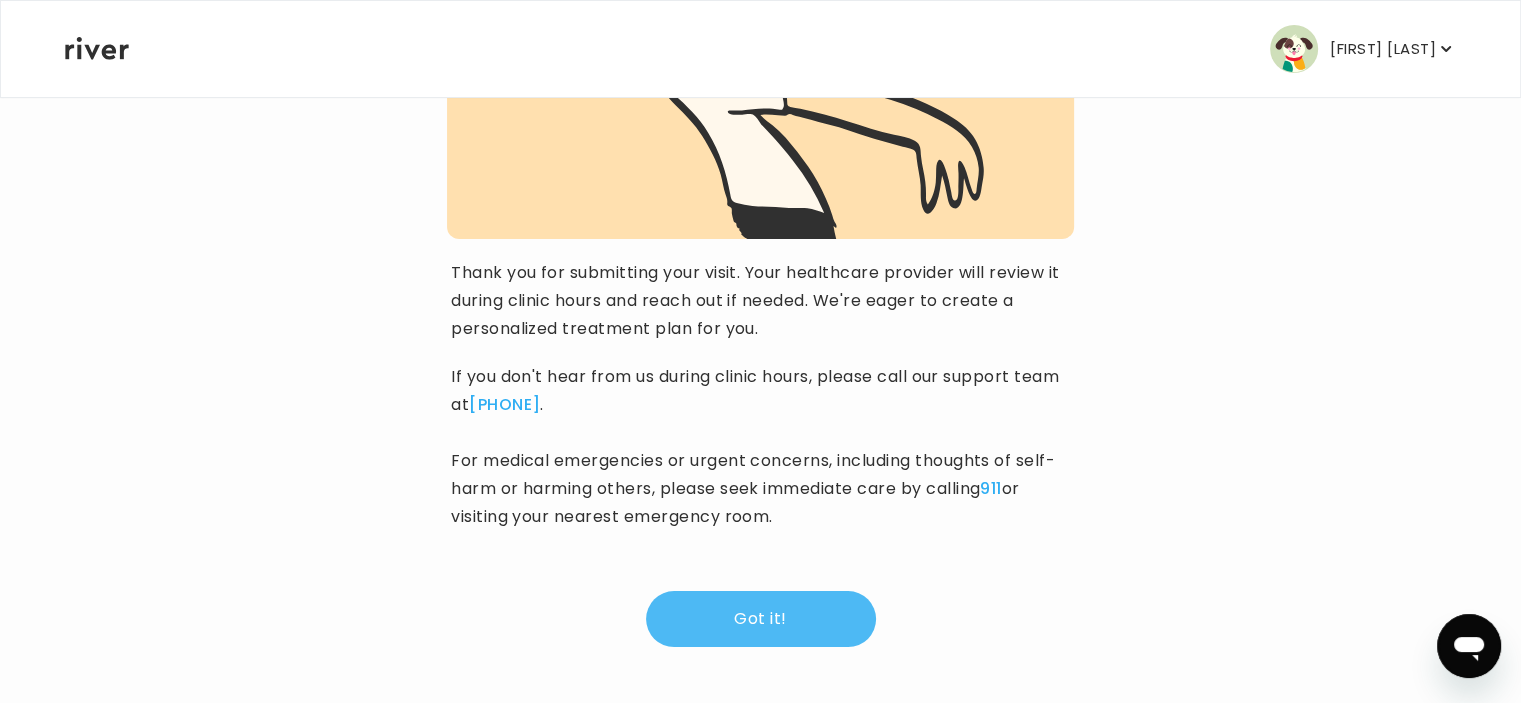 click on "Got it!" at bounding box center [761, 619] 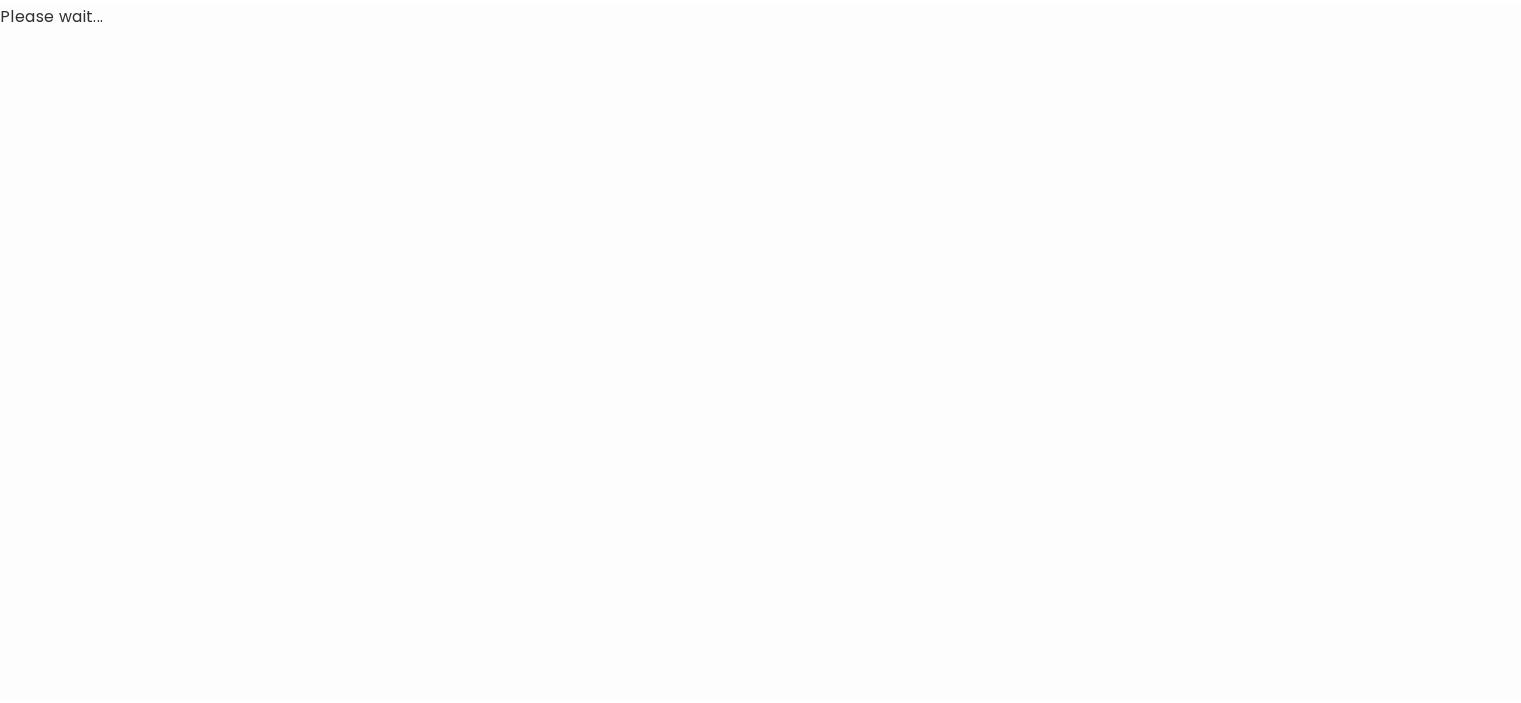 scroll, scrollTop: 0, scrollLeft: 0, axis: both 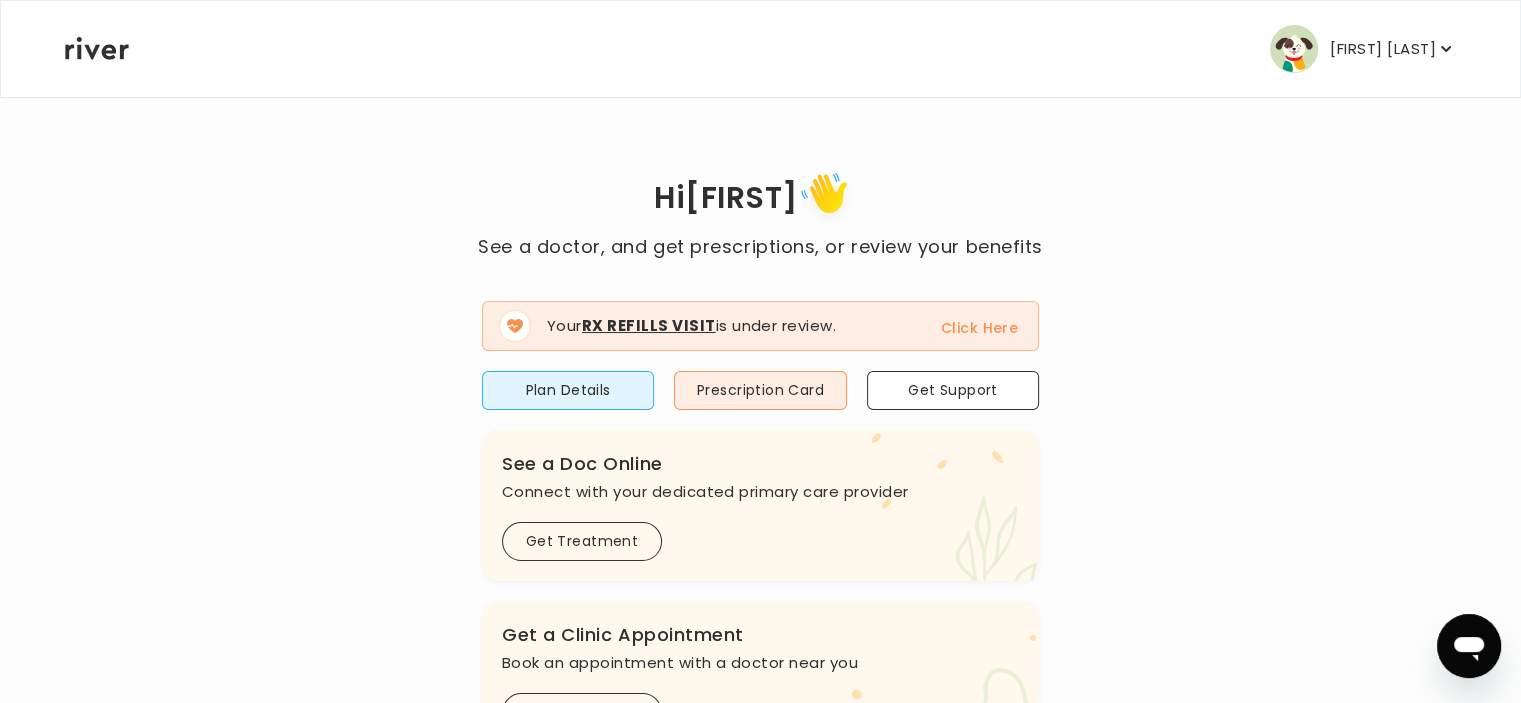 click on "Click Here" at bounding box center (979, 328) 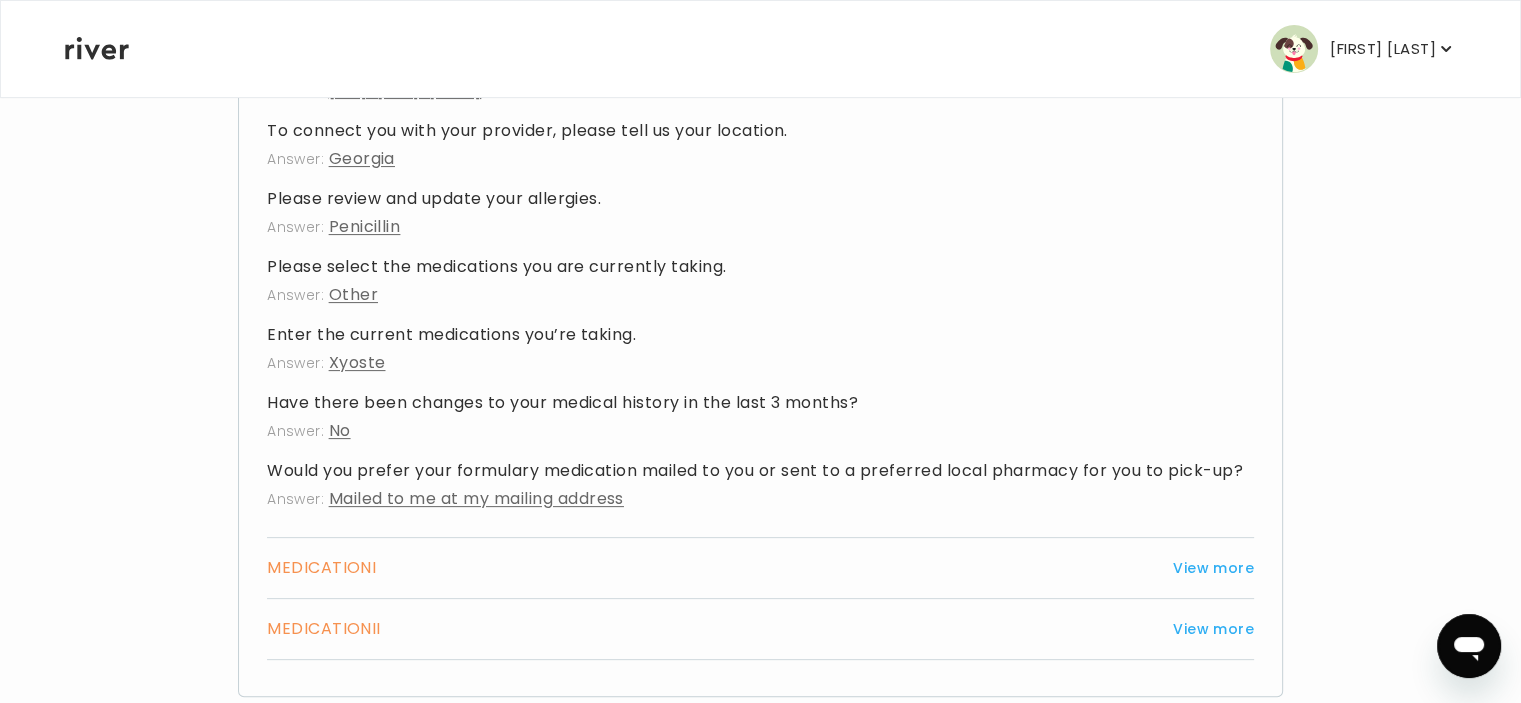 scroll, scrollTop: 484, scrollLeft: 0, axis: vertical 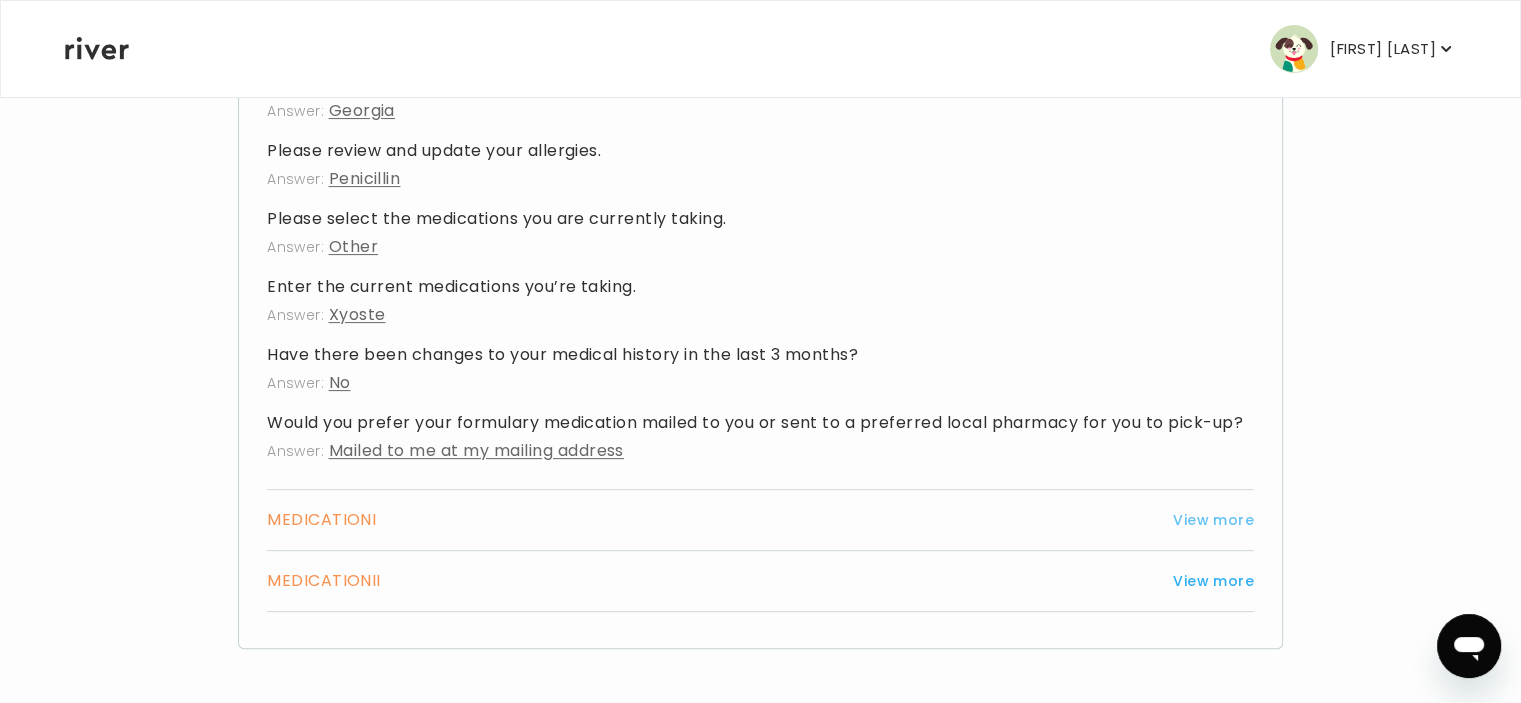click on "View more" at bounding box center (1213, 520) 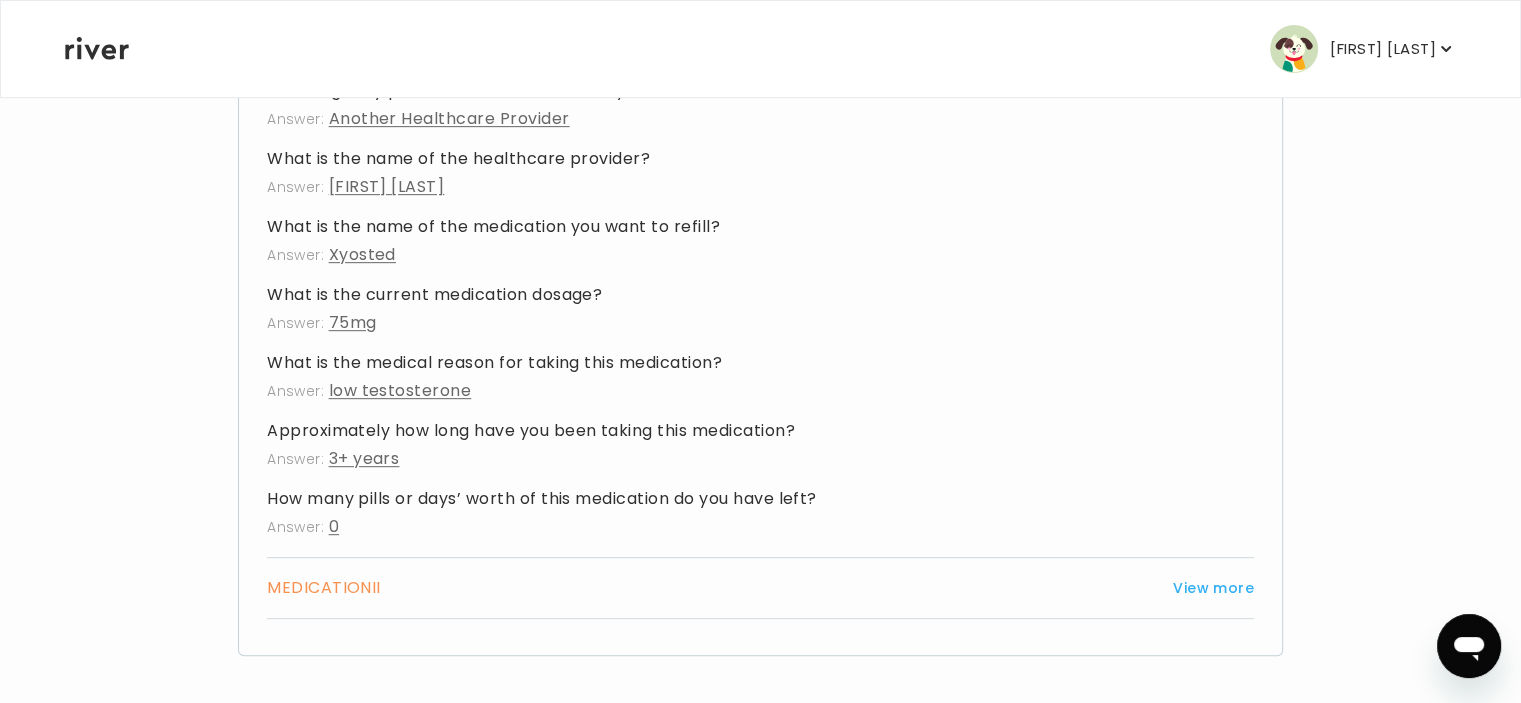 scroll, scrollTop: 956, scrollLeft: 0, axis: vertical 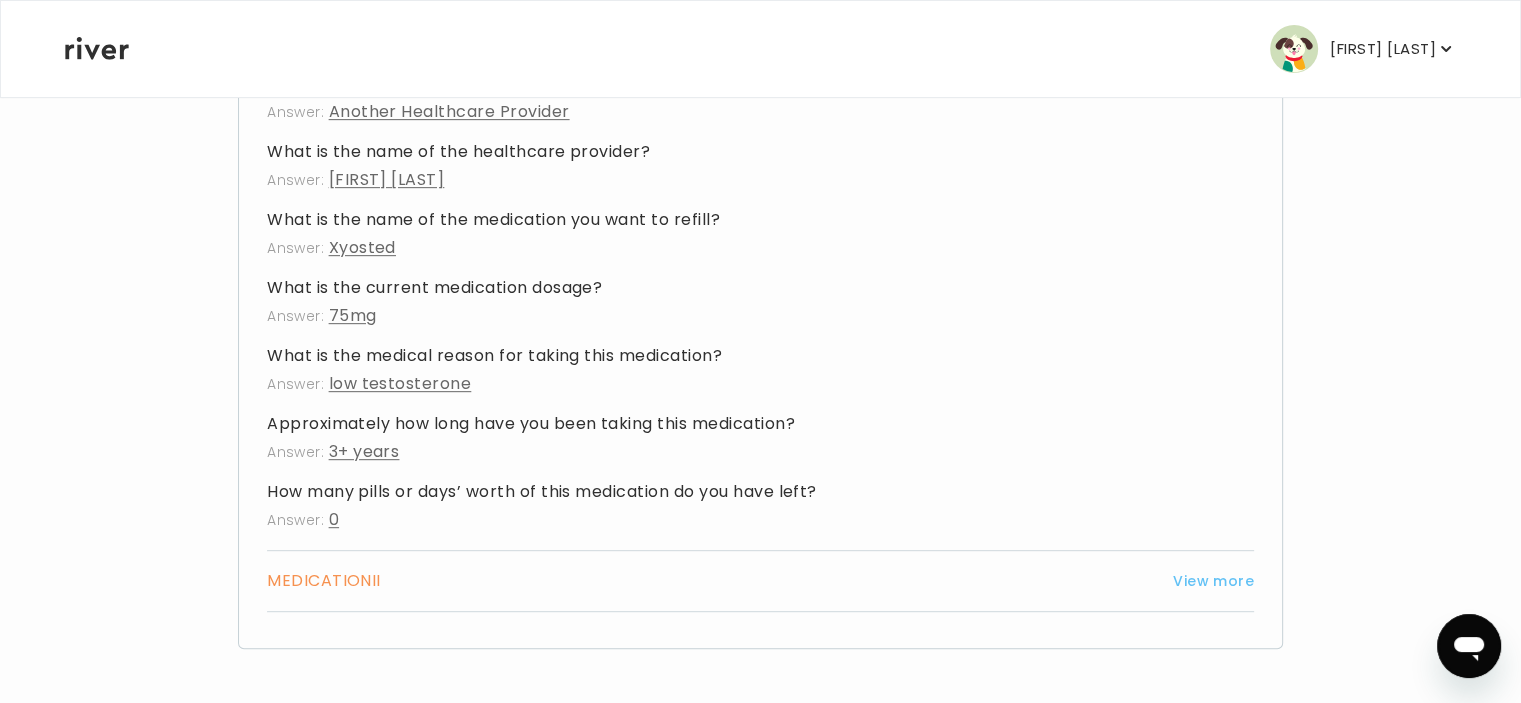 click on "View more" at bounding box center [1213, 581] 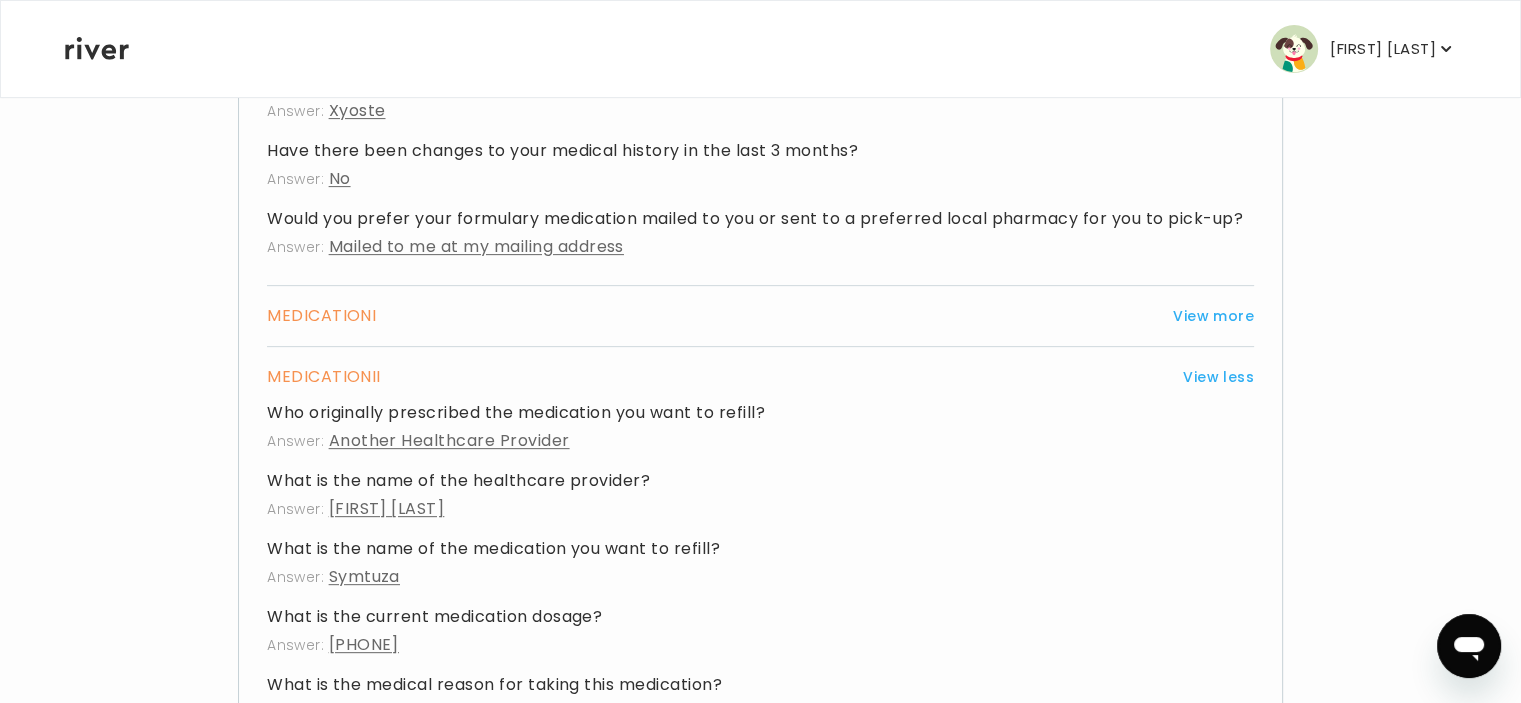 scroll, scrollTop: 0, scrollLeft: 0, axis: both 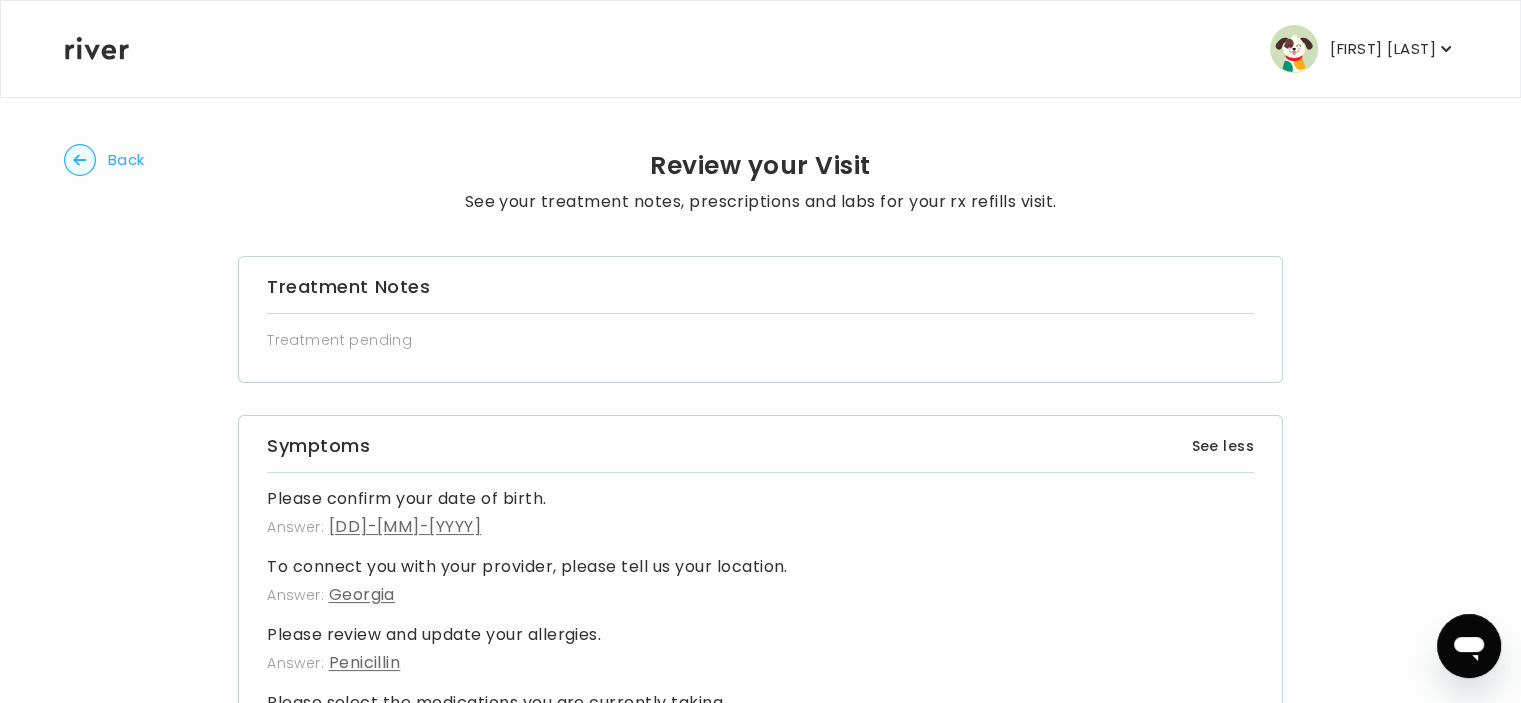 click on "Back" at bounding box center (126, 160) 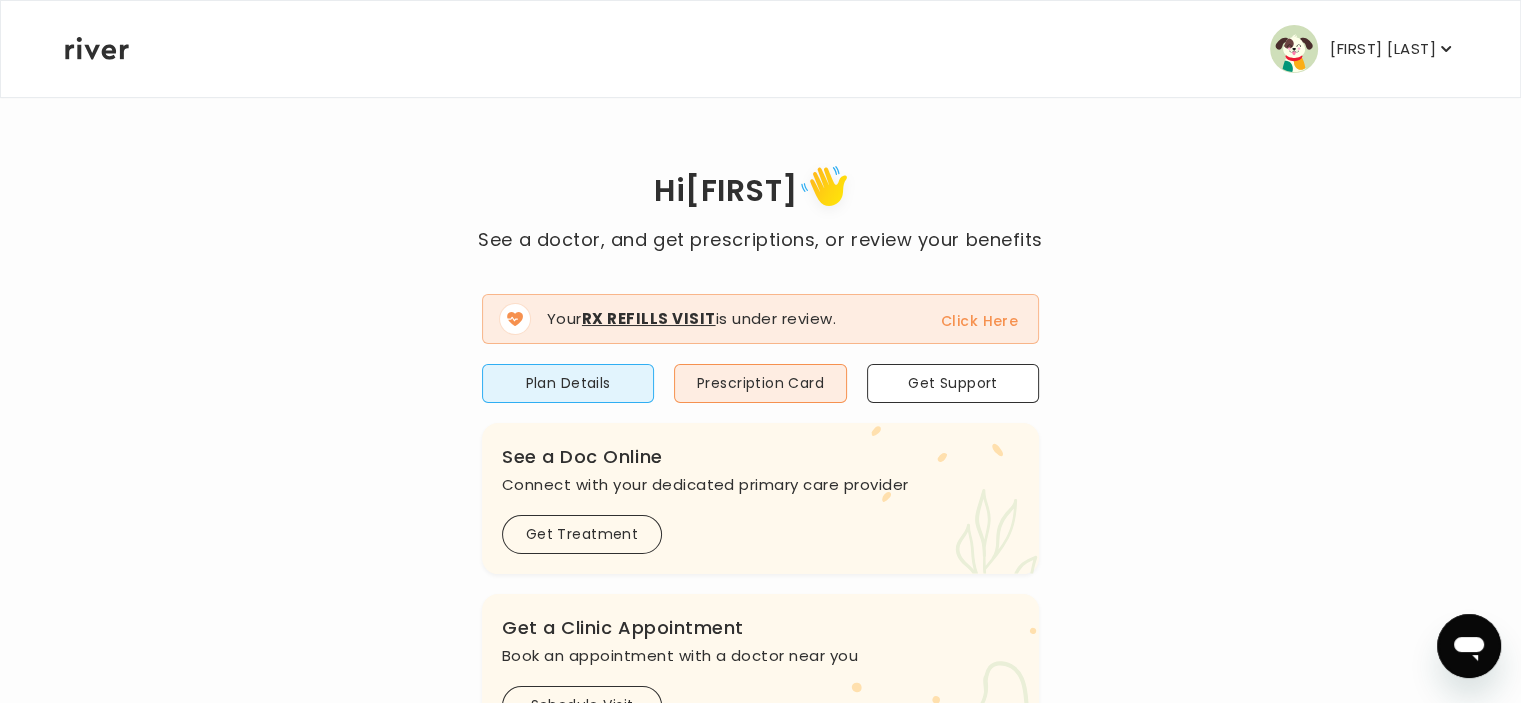 scroll, scrollTop: 0, scrollLeft: 0, axis: both 